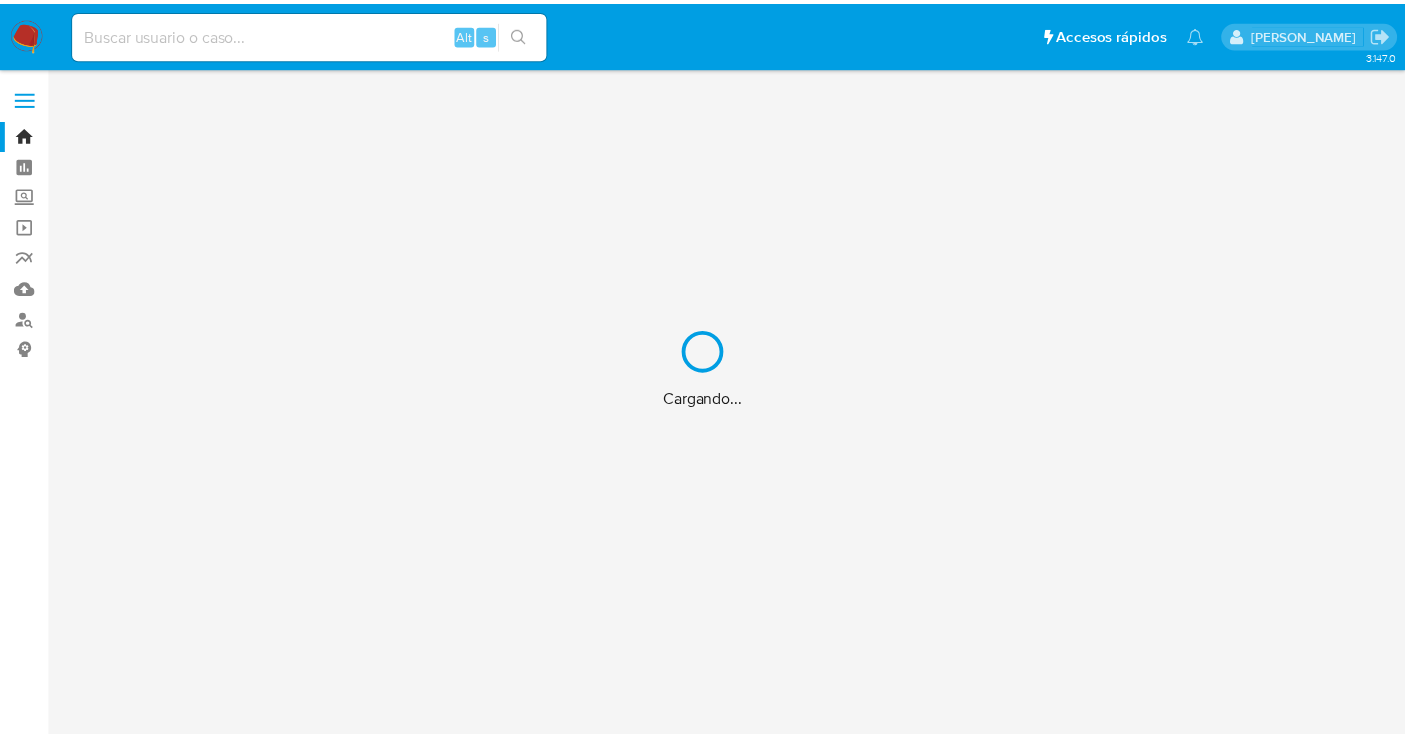 scroll, scrollTop: 0, scrollLeft: 0, axis: both 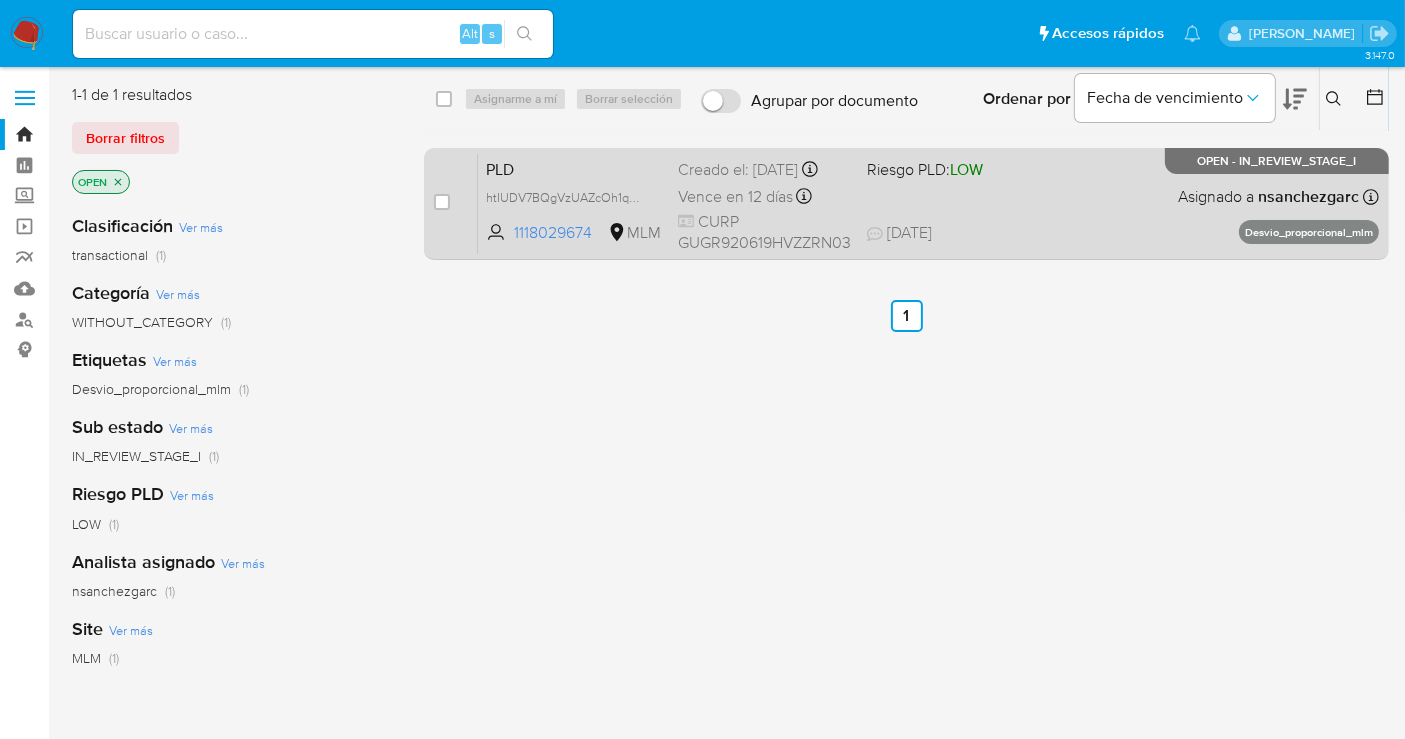 click on "Creado el: 12/06/2025   Creado el: 12/06/2025 02:10:06" at bounding box center [764, 170] 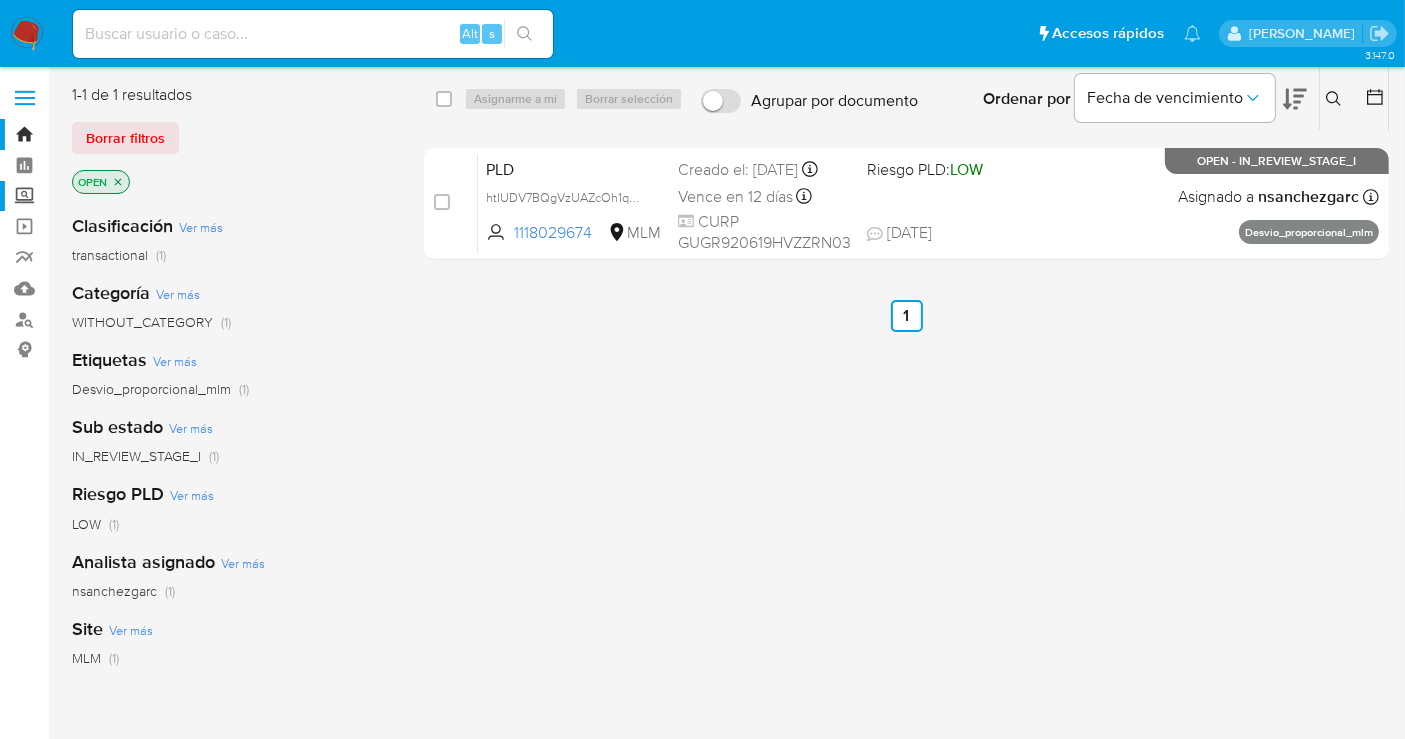click on "Screening" at bounding box center [119, 196] 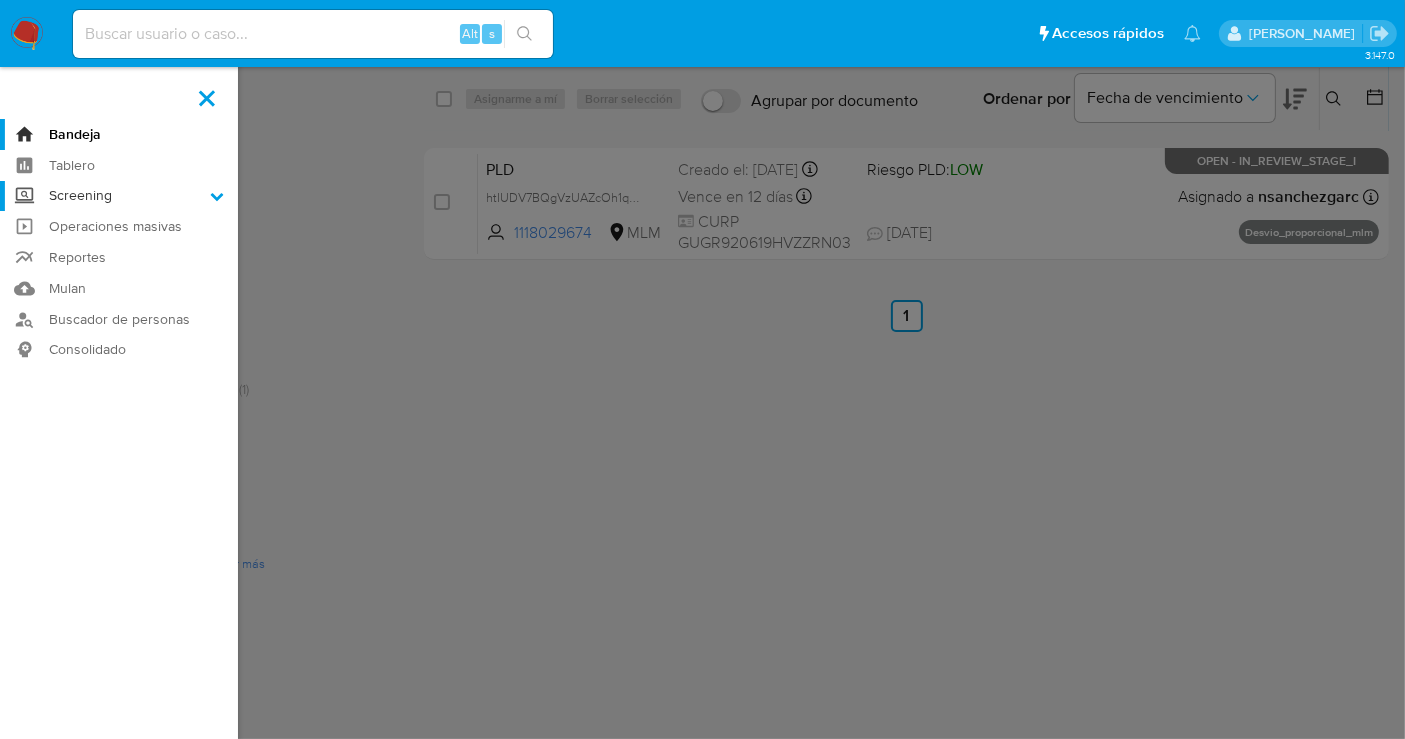 click on "Screening" at bounding box center (0, 0) 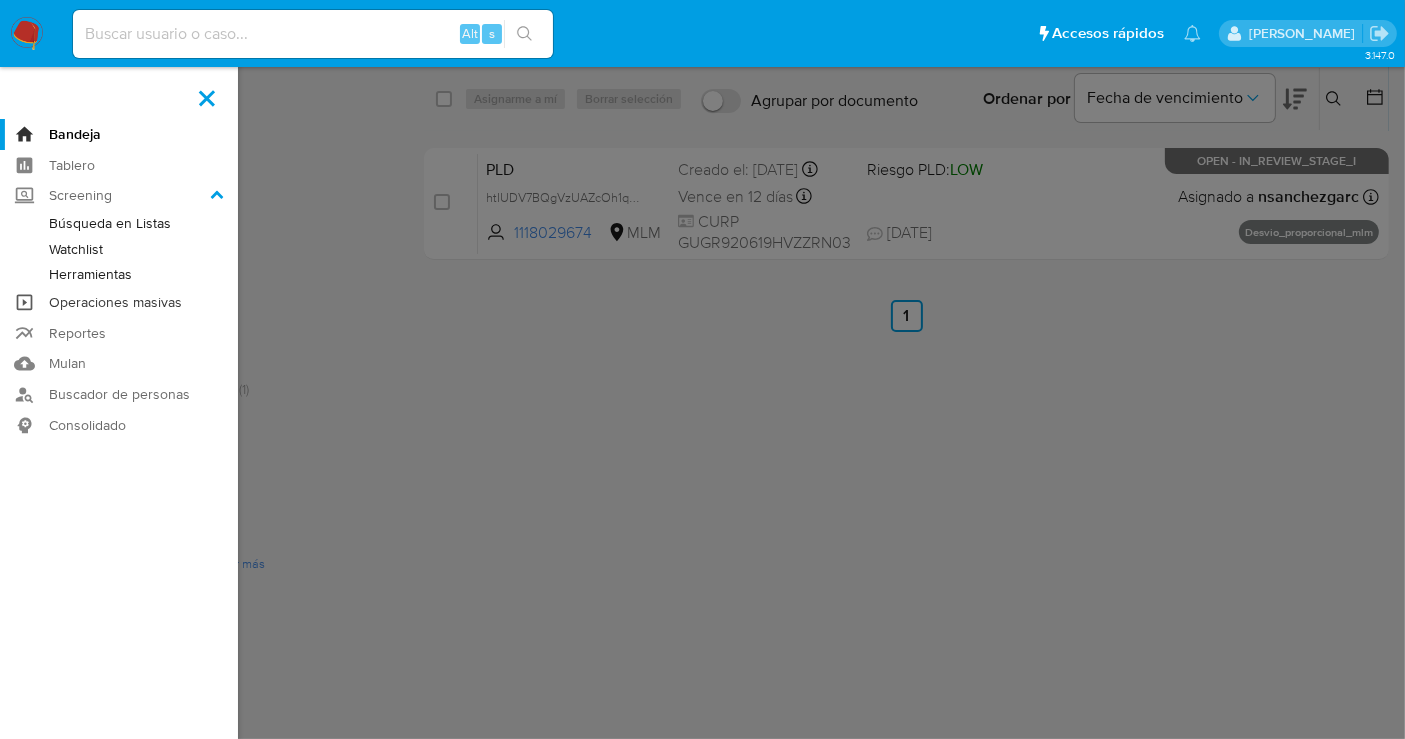 click on "Operaciones masivas" at bounding box center [119, 302] 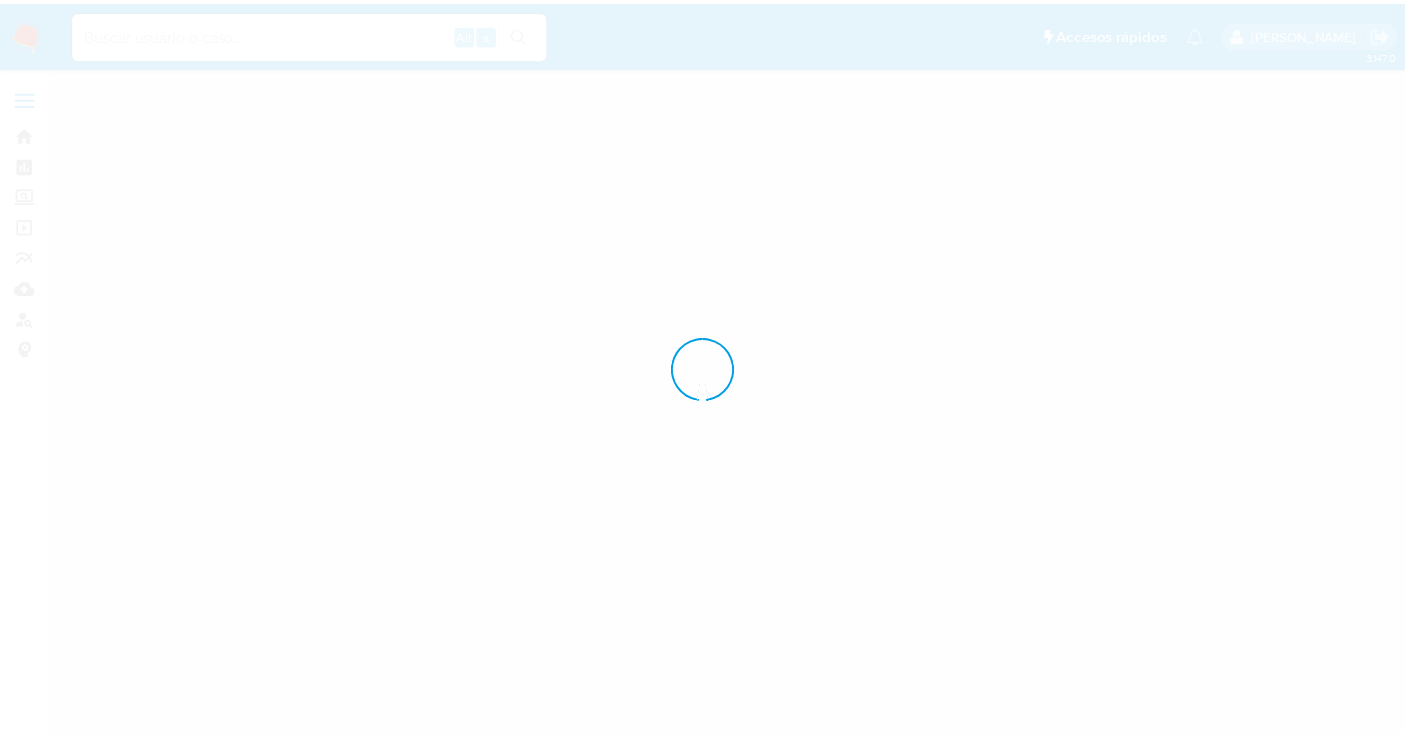 scroll, scrollTop: 0, scrollLeft: 0, axis: both 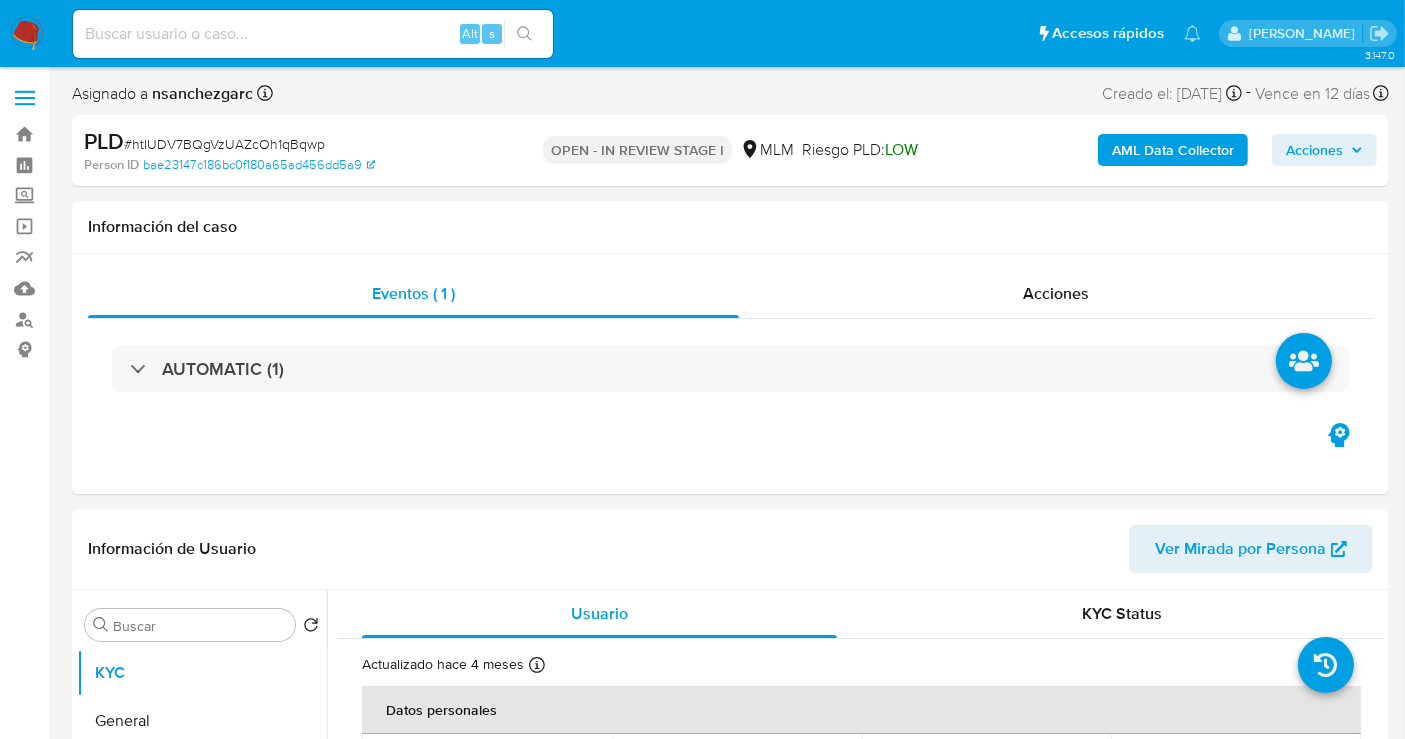 select on "10" 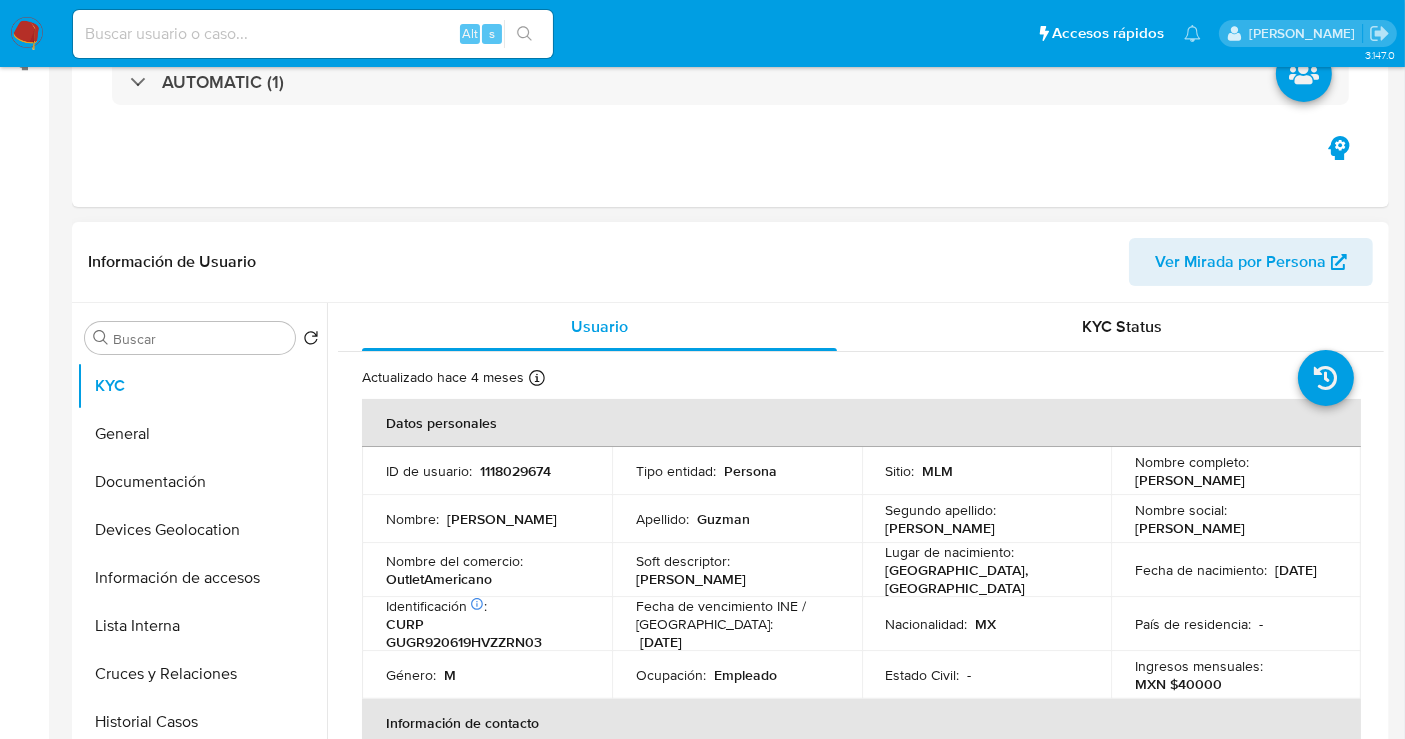 scroll, scrollTop: 444, scrollLeft: 0, axis: vertical 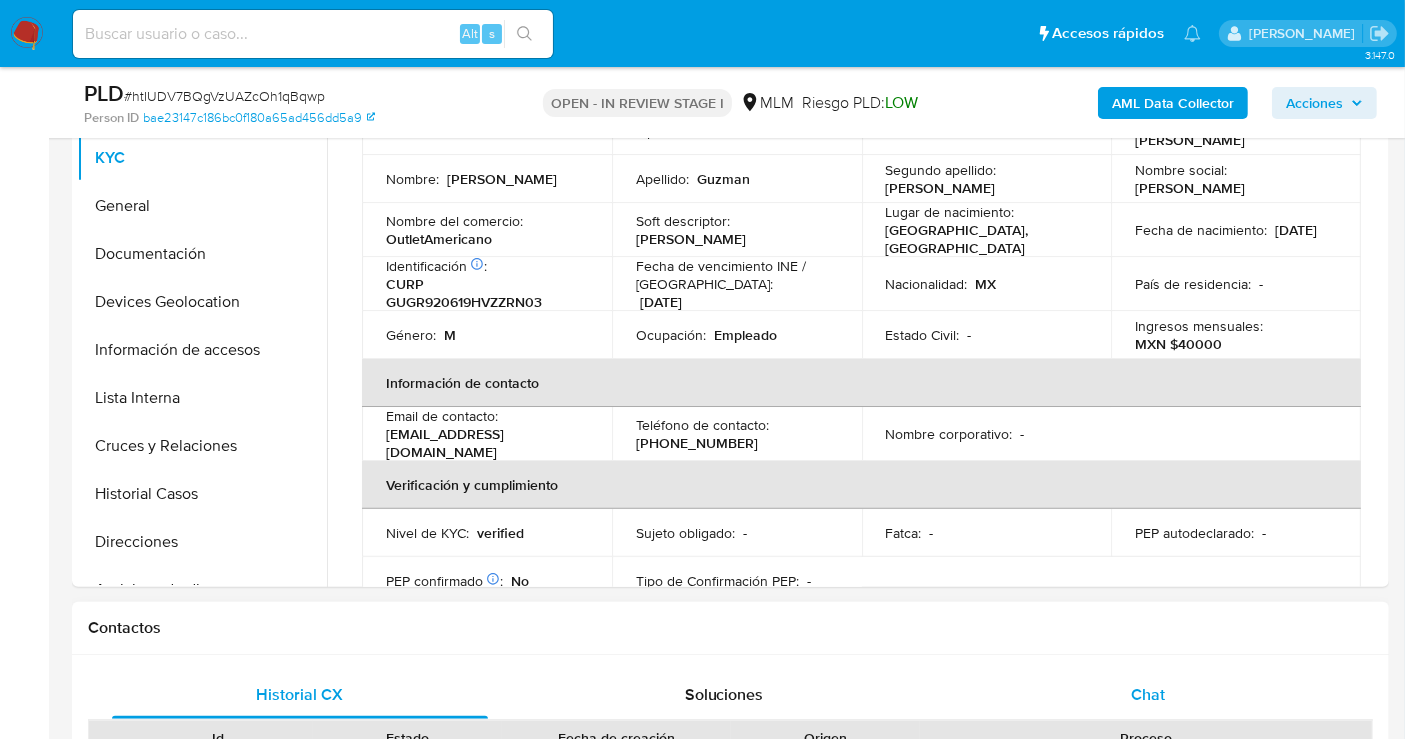 click on "Chat" at bounding box center (1148, 694) 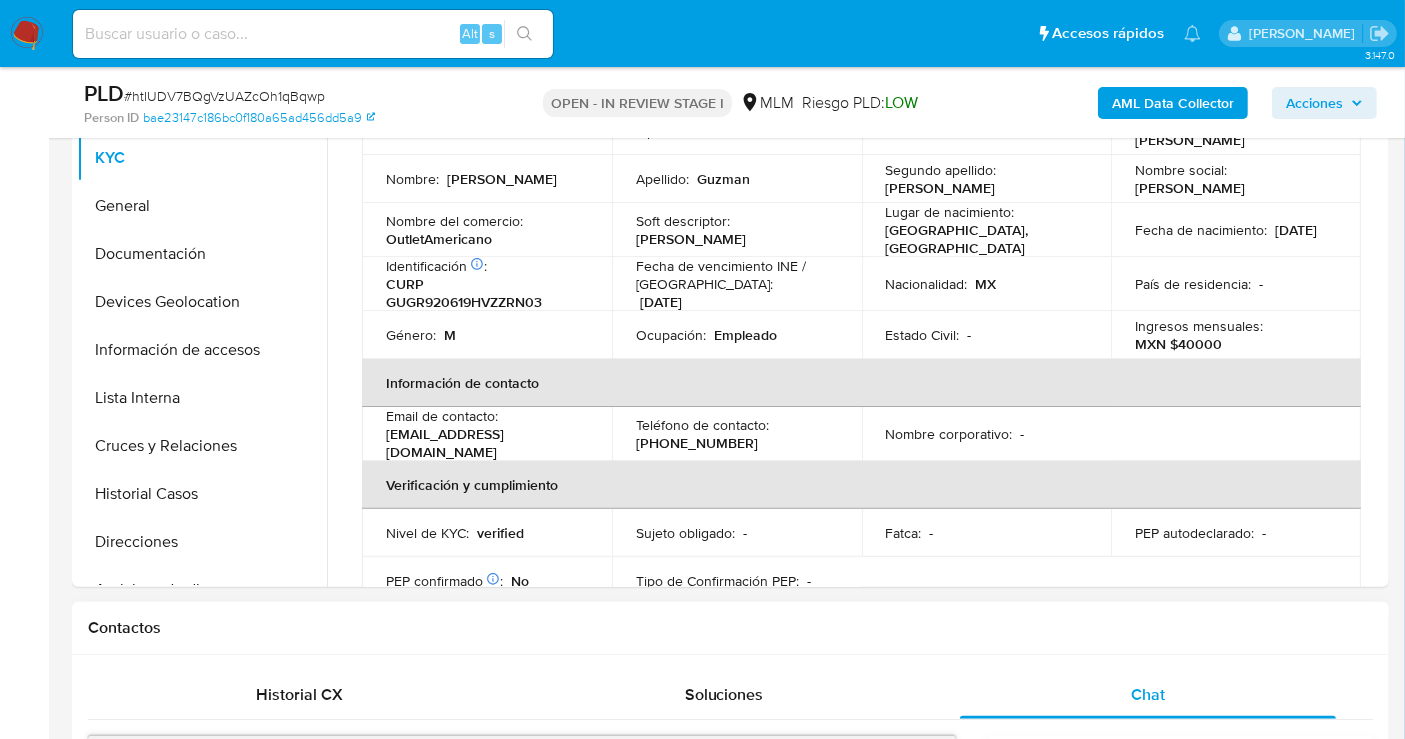 scroll, scrollTop: 514, scrollLeft: 0, axis: vertical 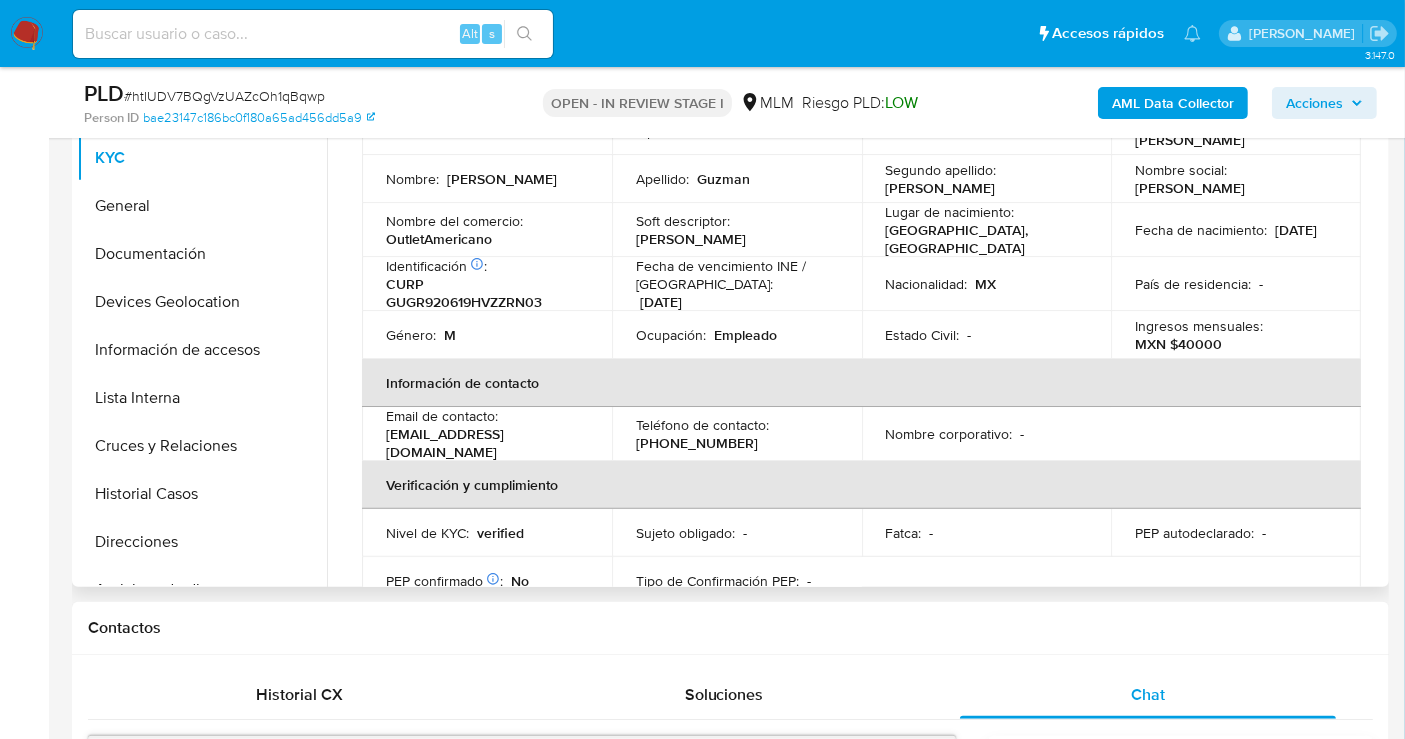 click on "HAROL" at bounding box center [691, 239] 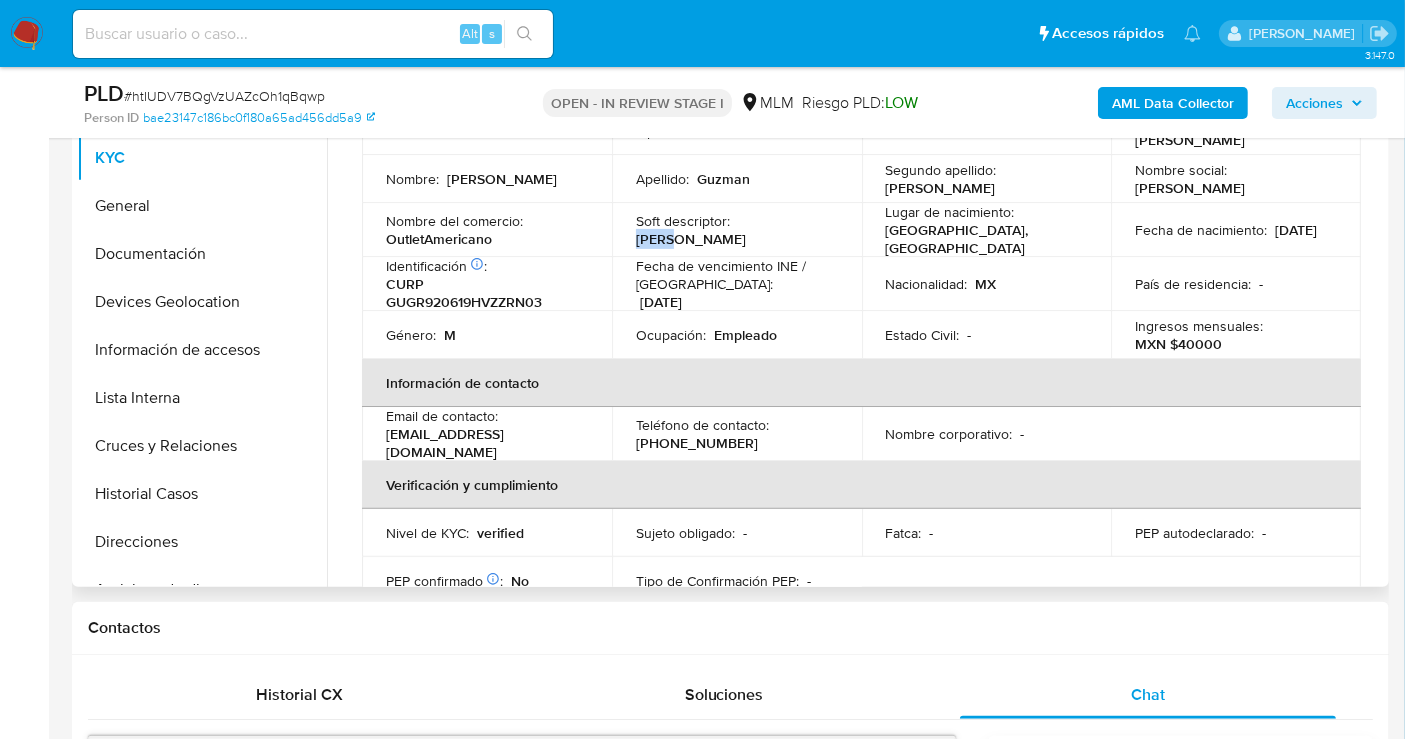 click on "HAROL" at bounding box center [691, 239] 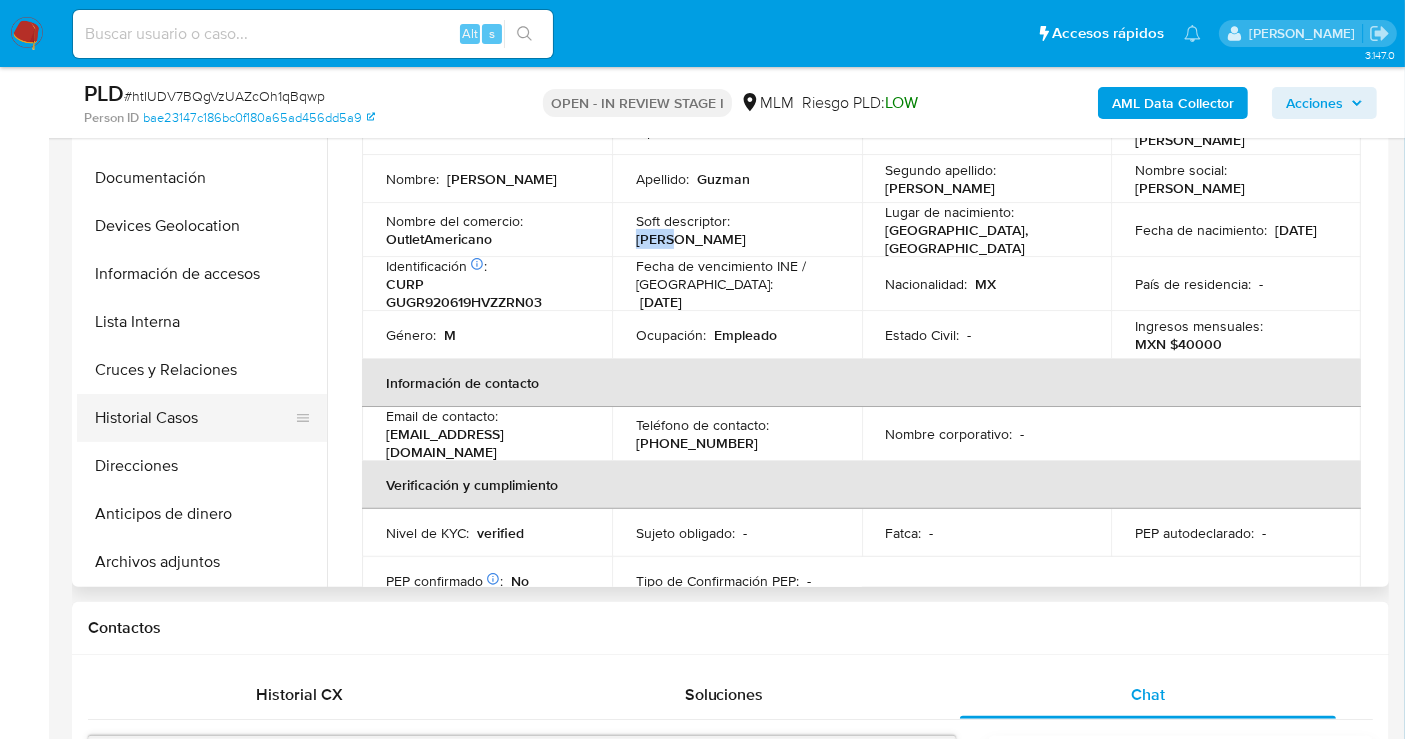 scroll, scrollTop: 111, scrollLeft: 0, axis: vertical 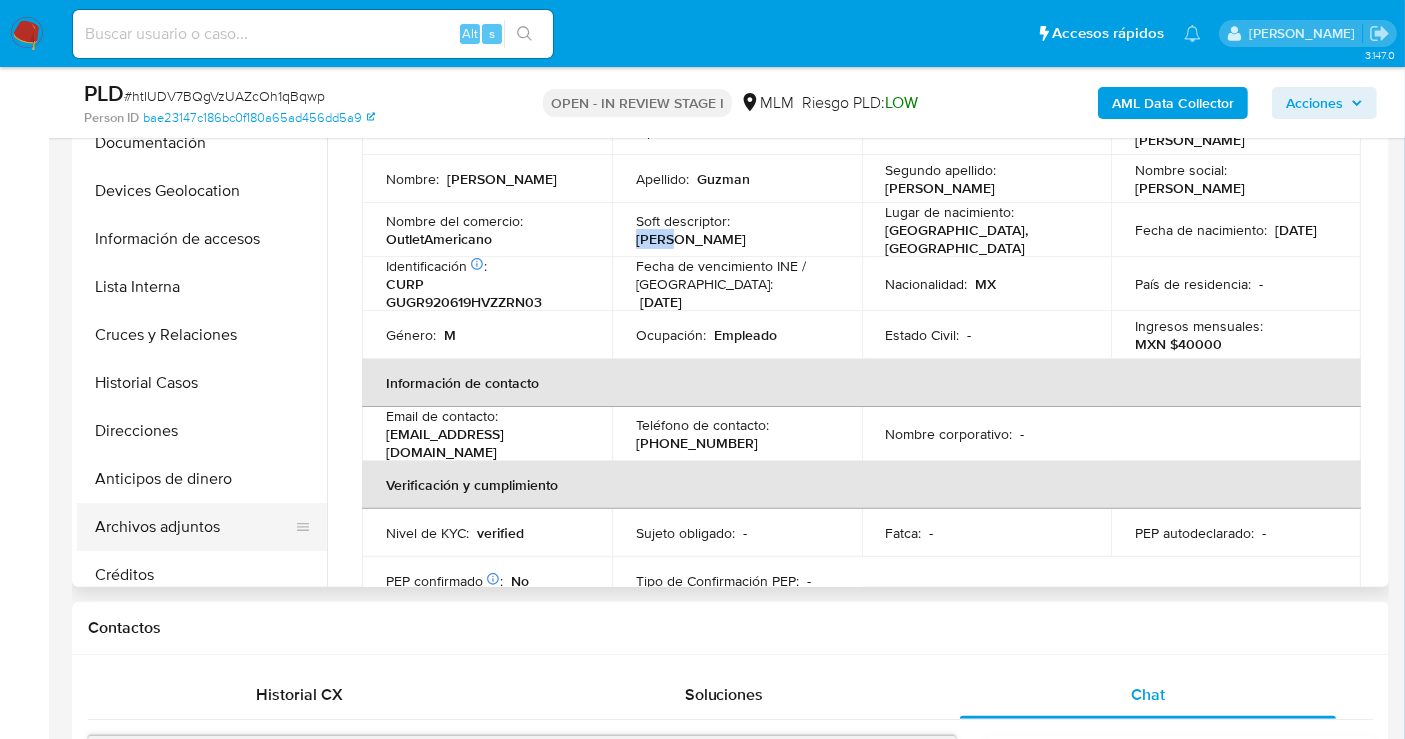 click on "Archivos adjuntos" at bounding box center (194, 527) 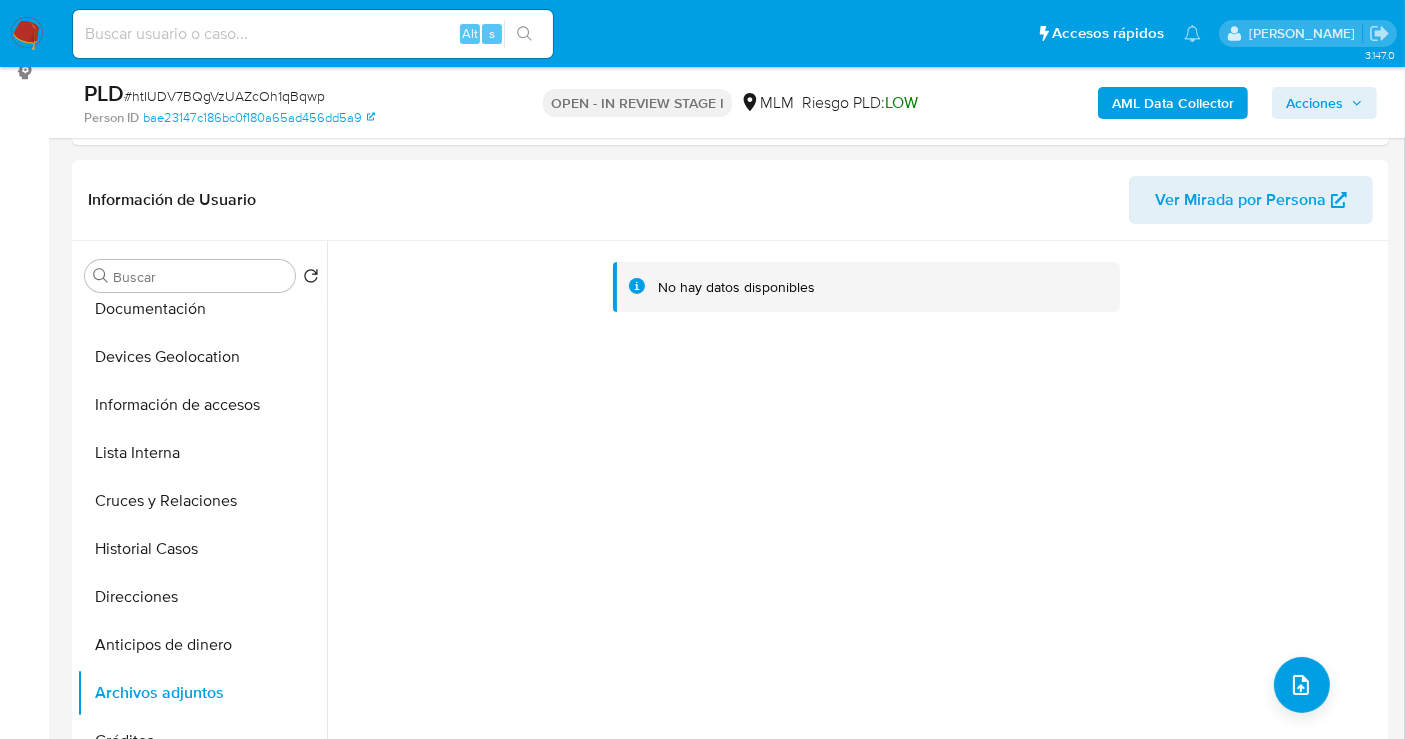 scroll, scrollTop: 111, scrollLeft: 0, axis: vertical 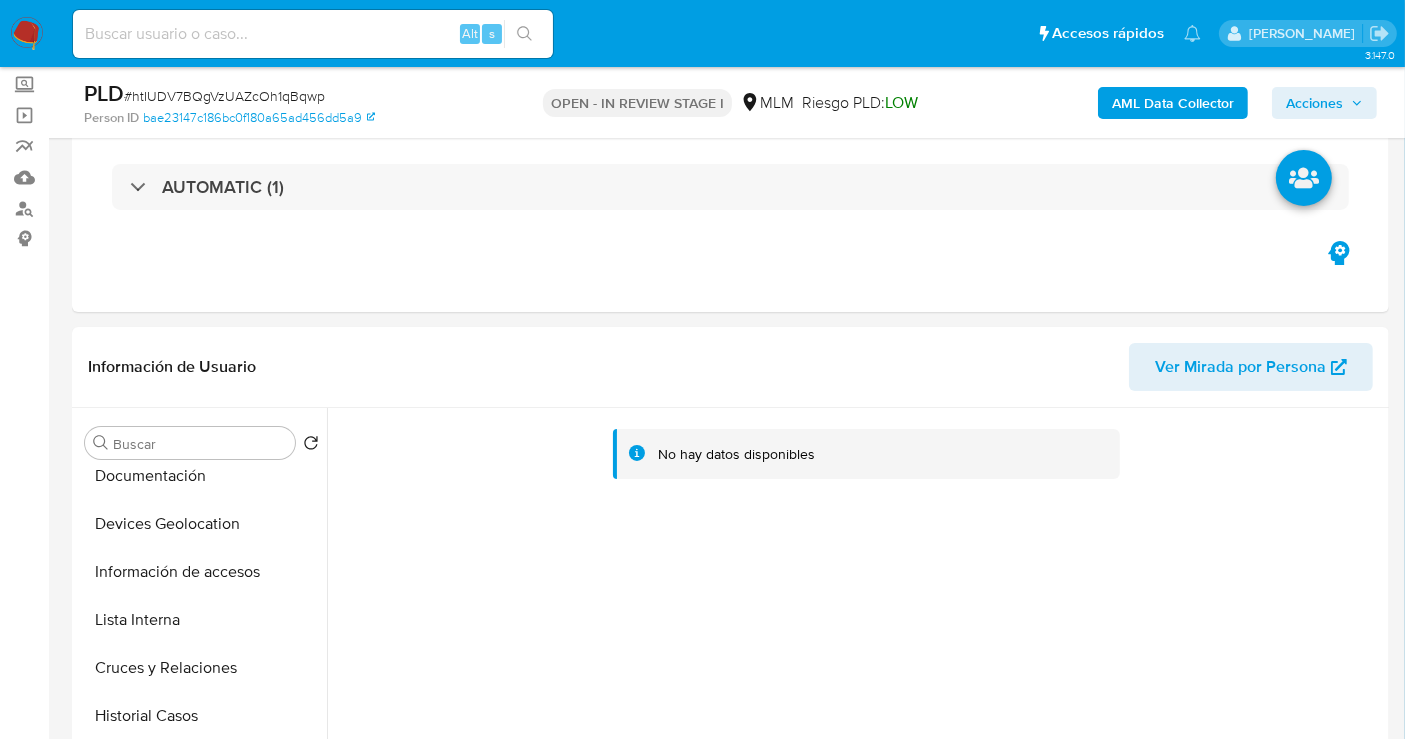 click at bounding box center [27, 34] 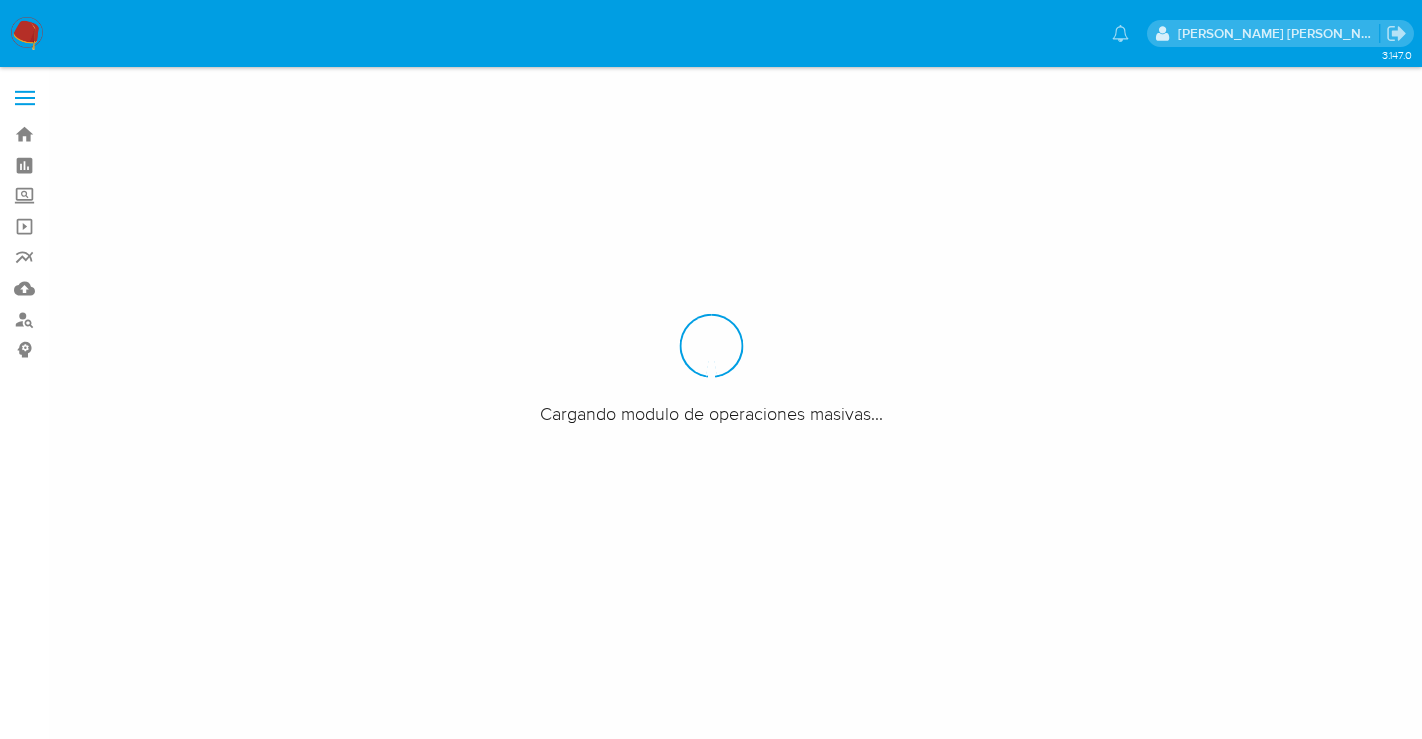 scroll, scrollTop: 0, scrollLeft: 0, axis: both 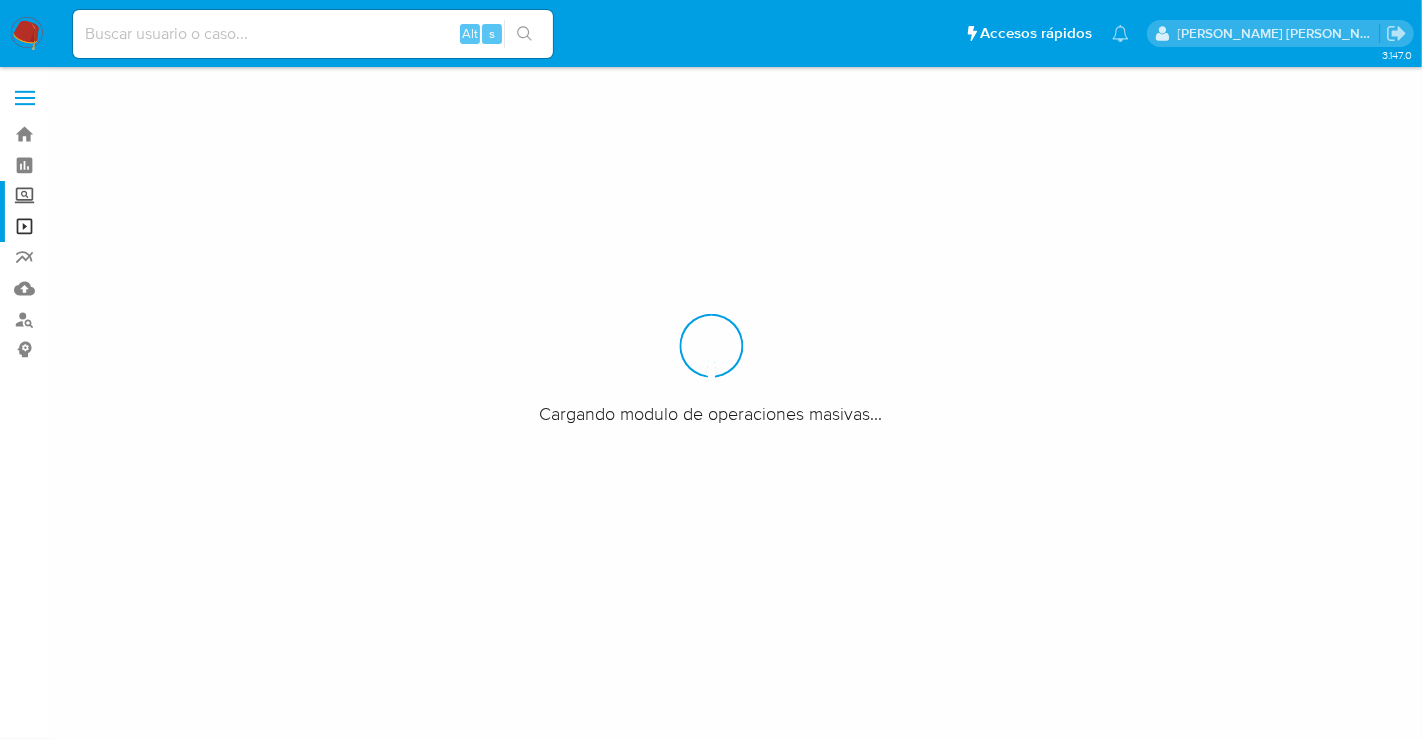click on "Screening" at bounding box center (119, 196) 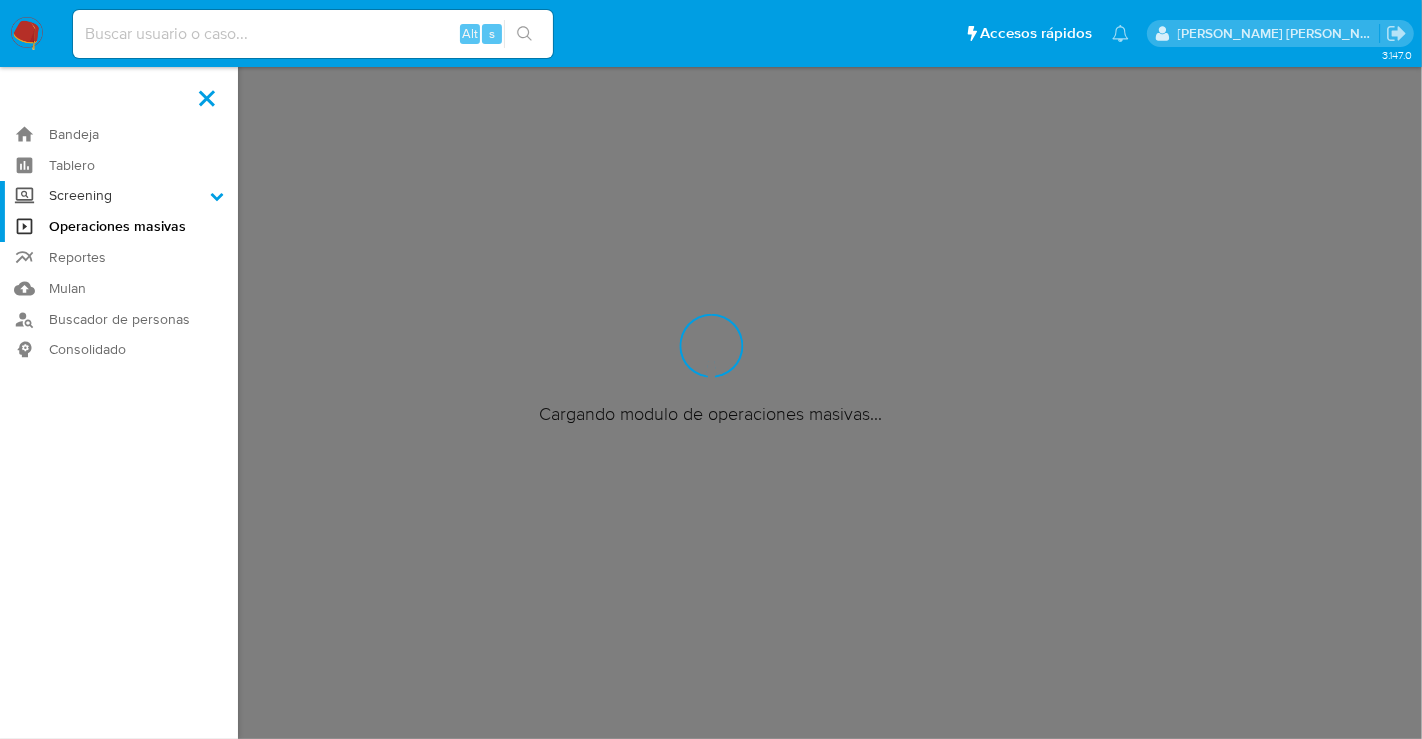 click on "Screening" at bounding box center [0, 0] 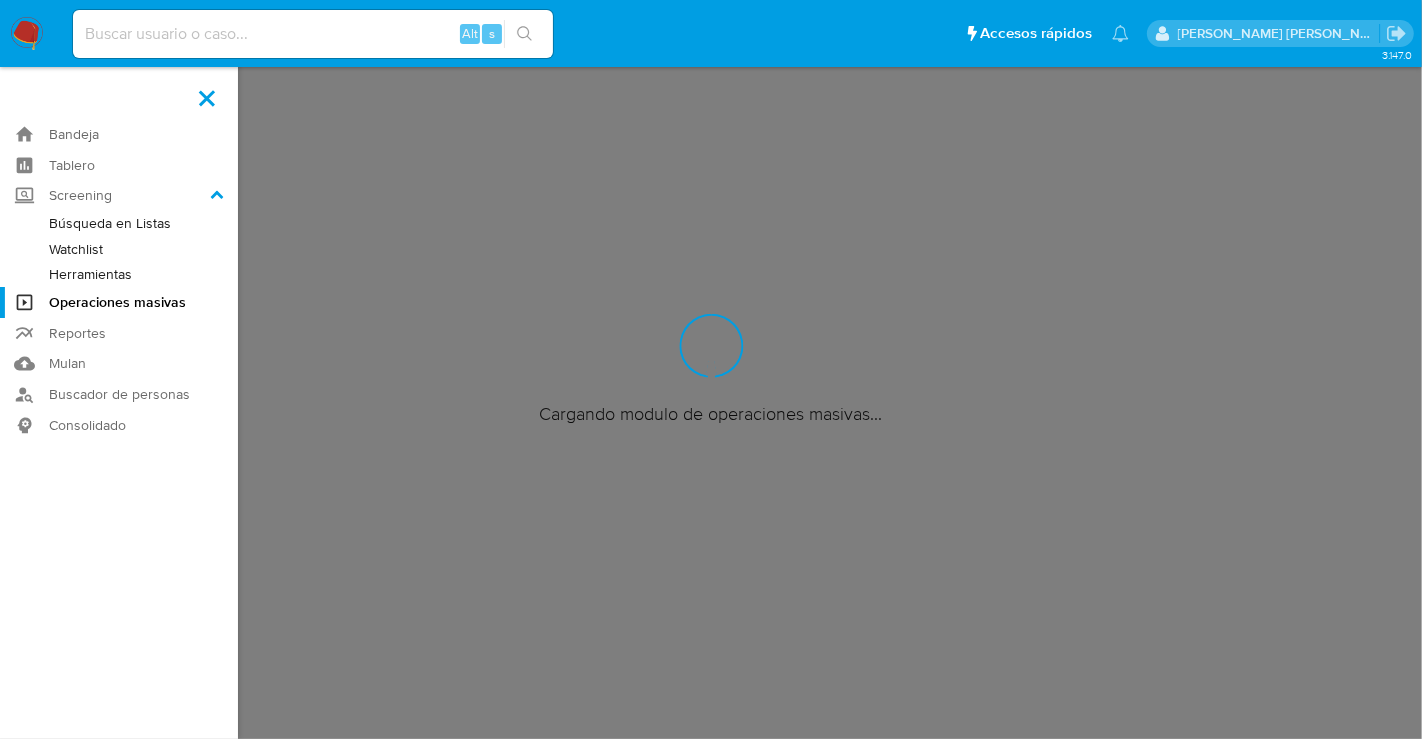 click on "Herramientas" at bounding box center (119, 274) 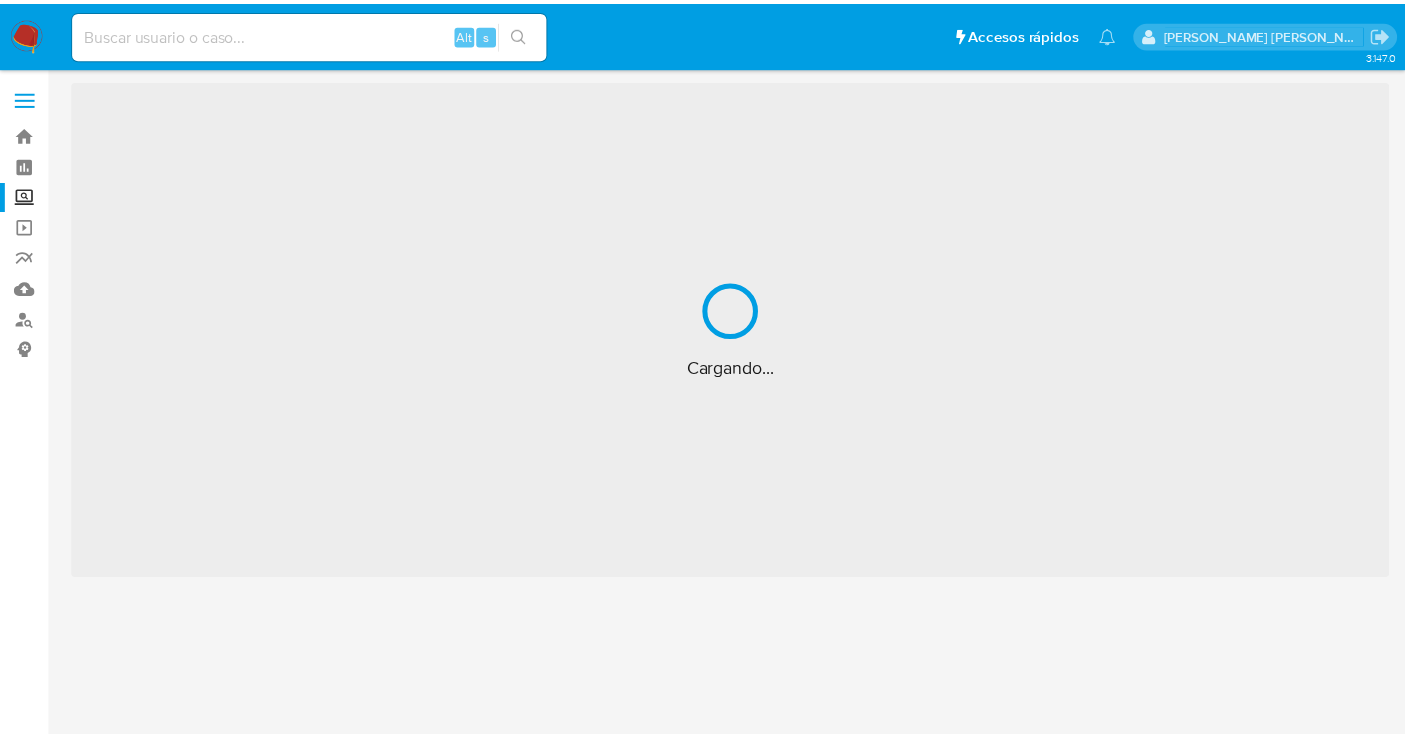 scroll, scrollTop: 0, scrollLeft: 0, axis: both 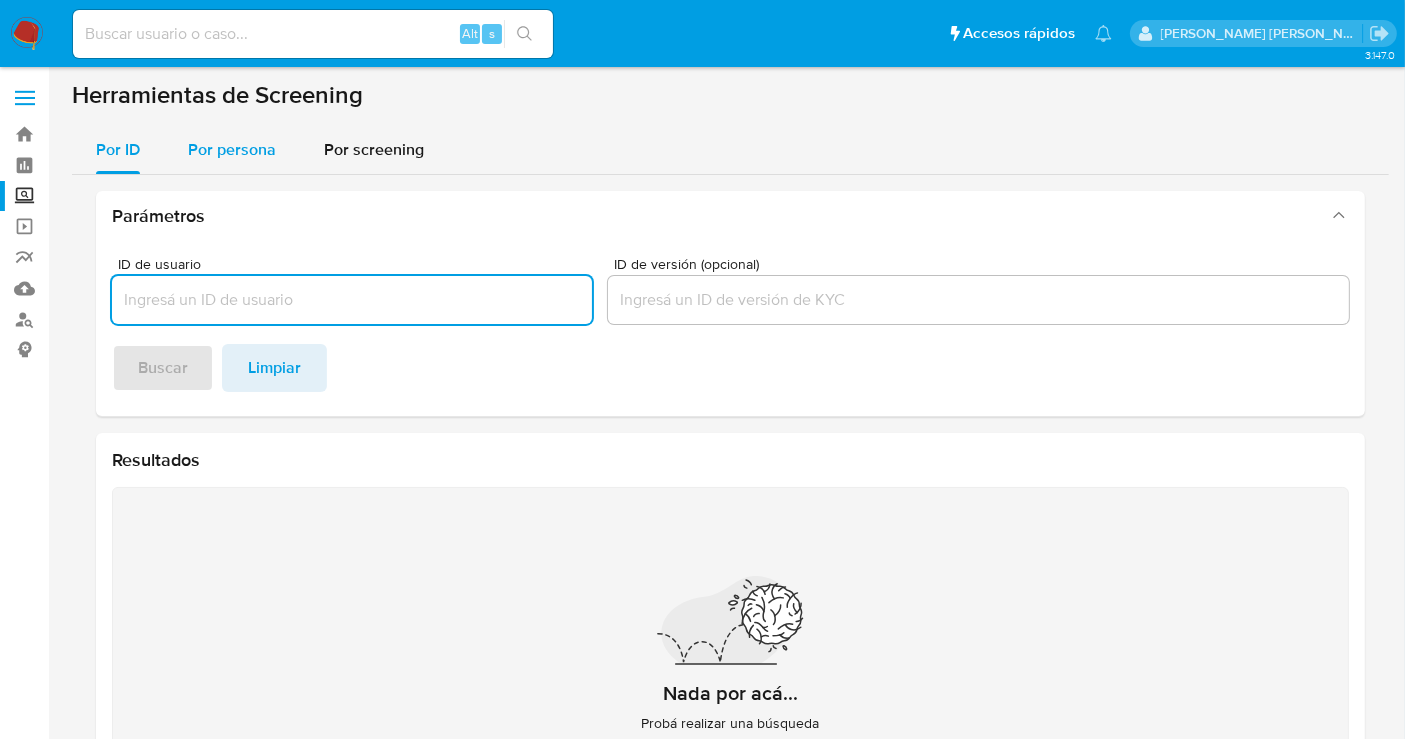 click on "Por persona" at bounding box center (232, 150) 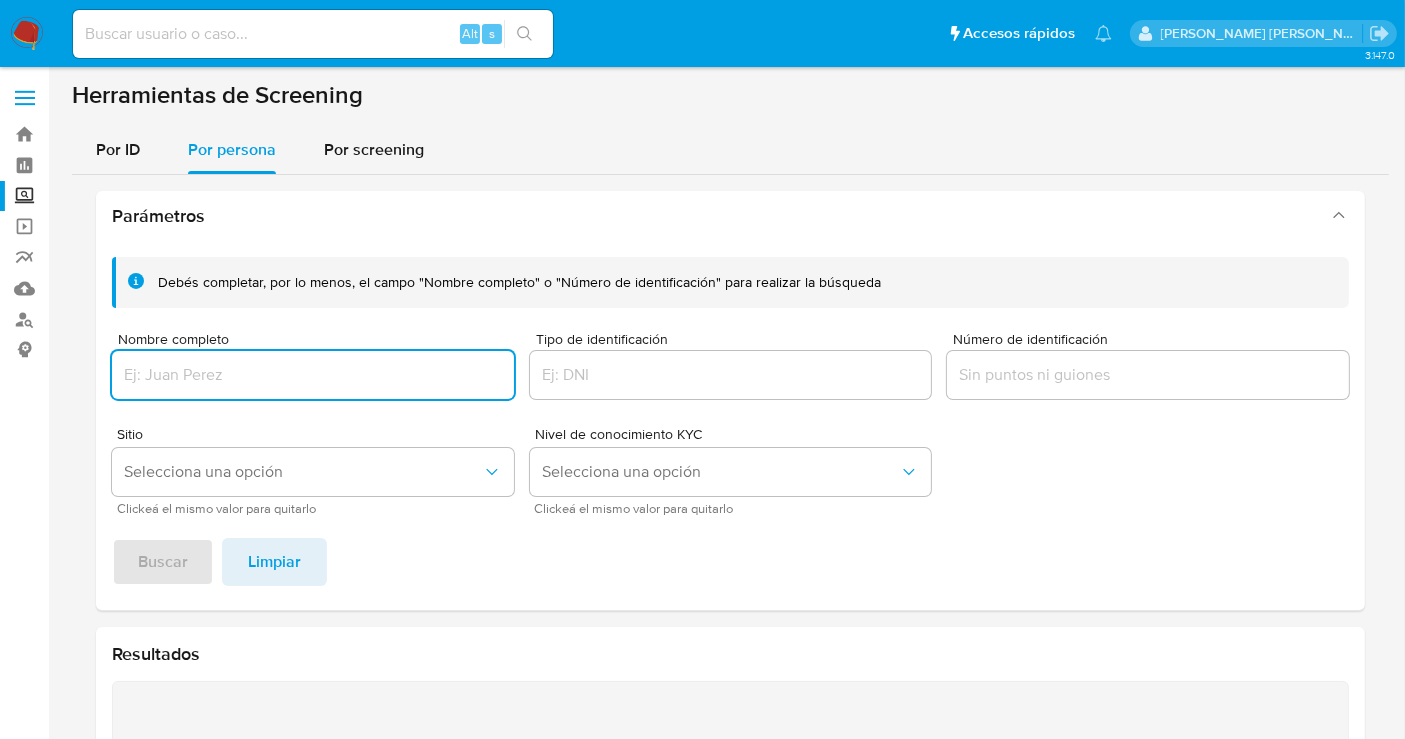click at bounding box center [313, 375] 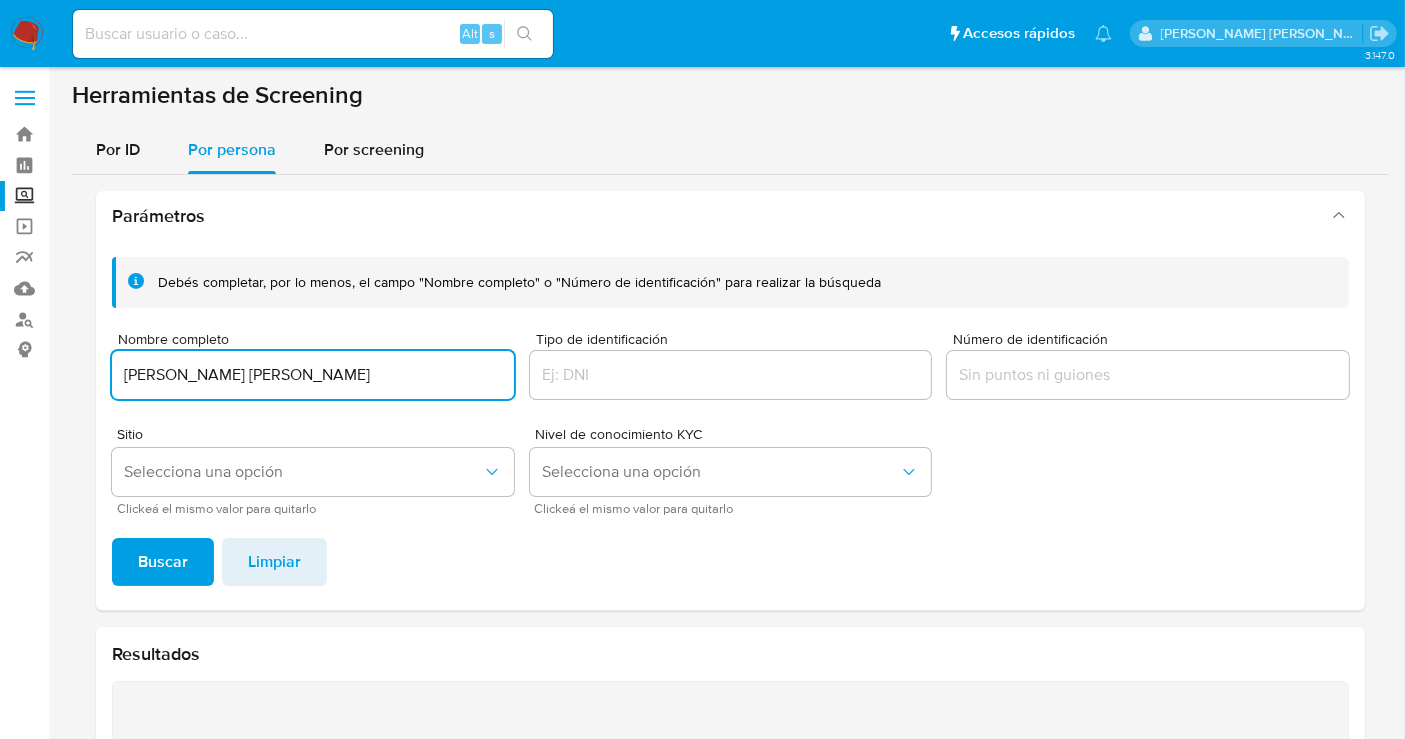 type on "ANA PAOLA PEREZ LAVIN" 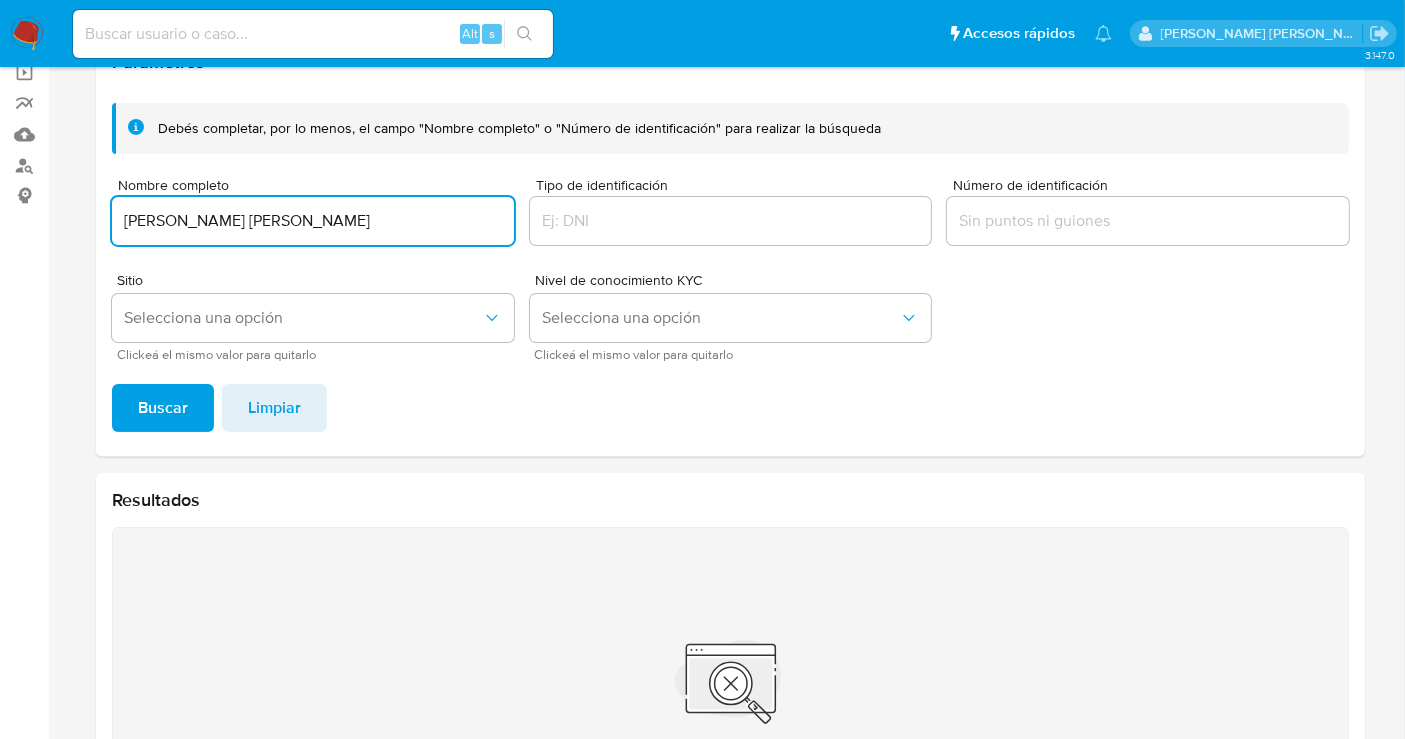 scroll, scrollTop: 0, scrollLeft: 0, axis: both 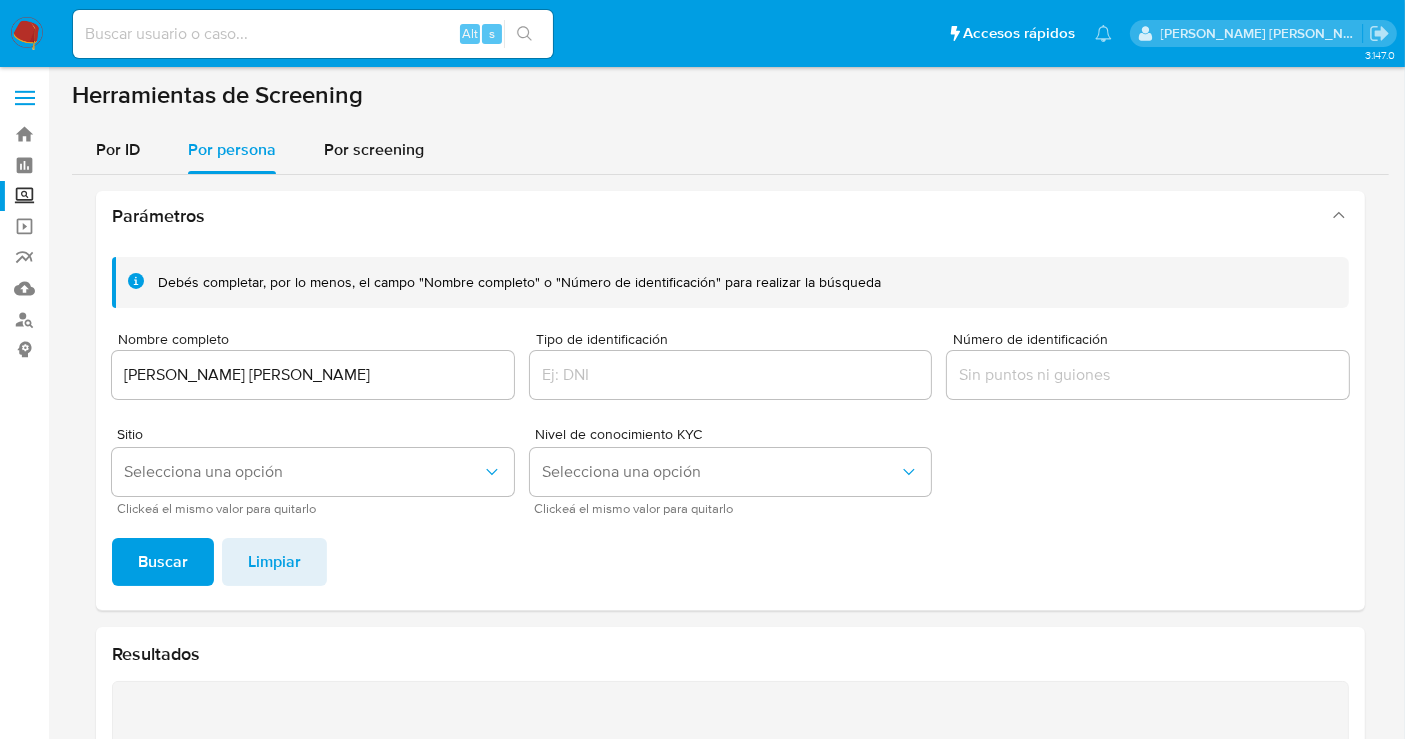 click at bounding box center (27, 34) 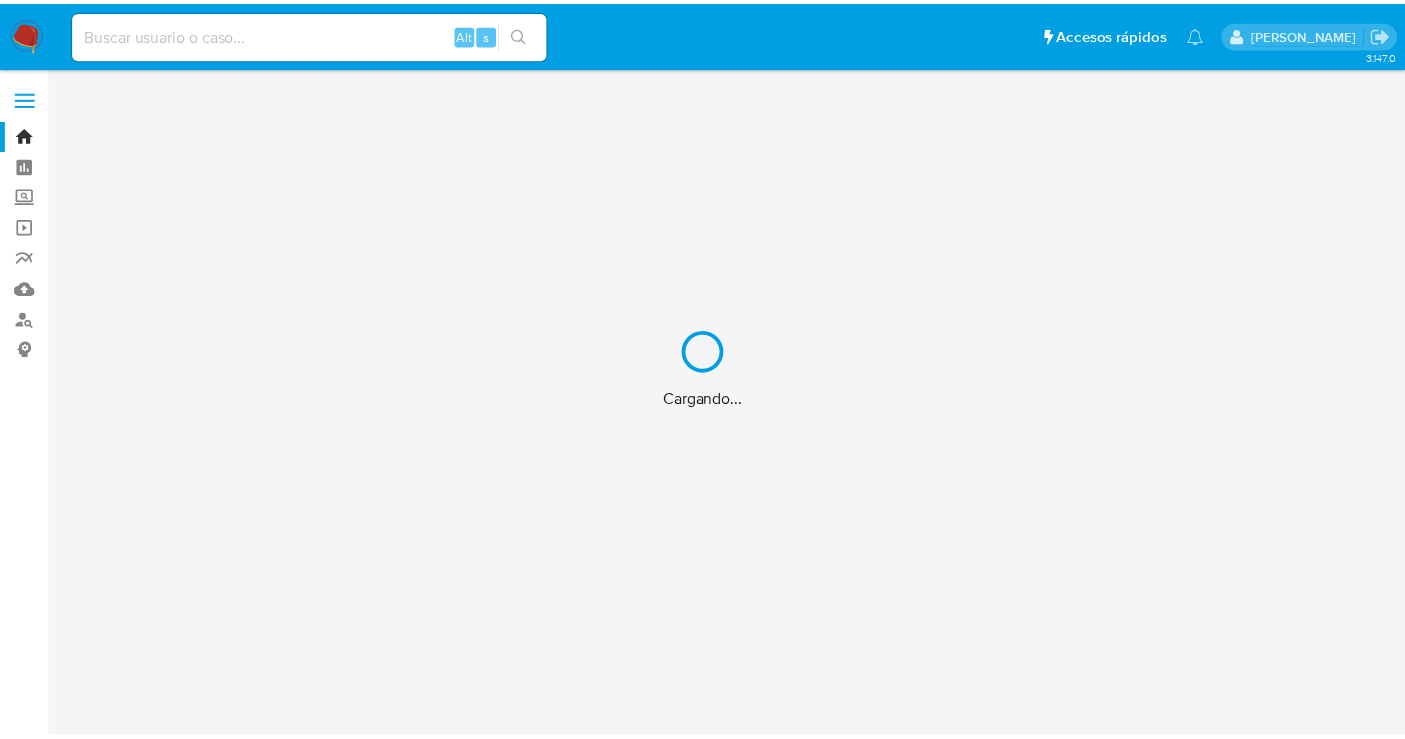 scroll, scrollTop: 0, scrollLeft: 0, axis: both 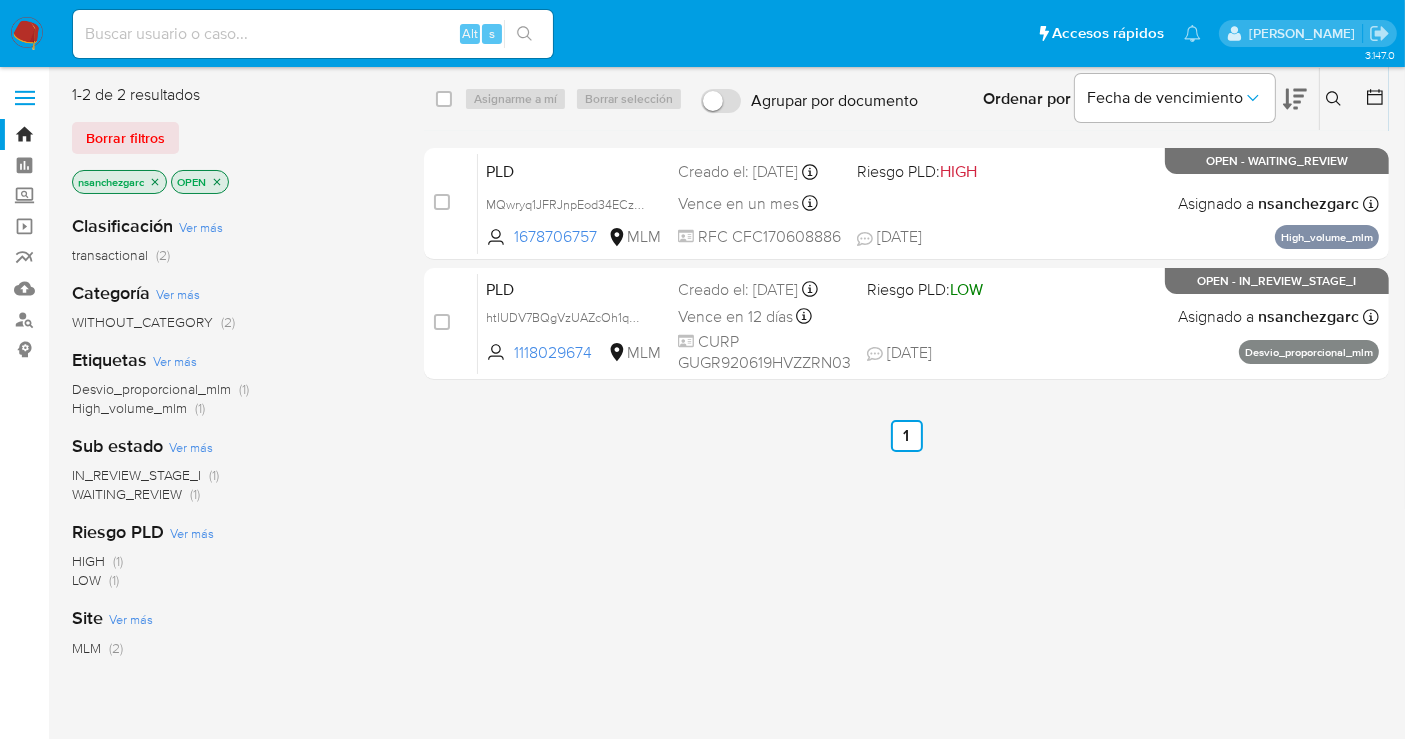 click 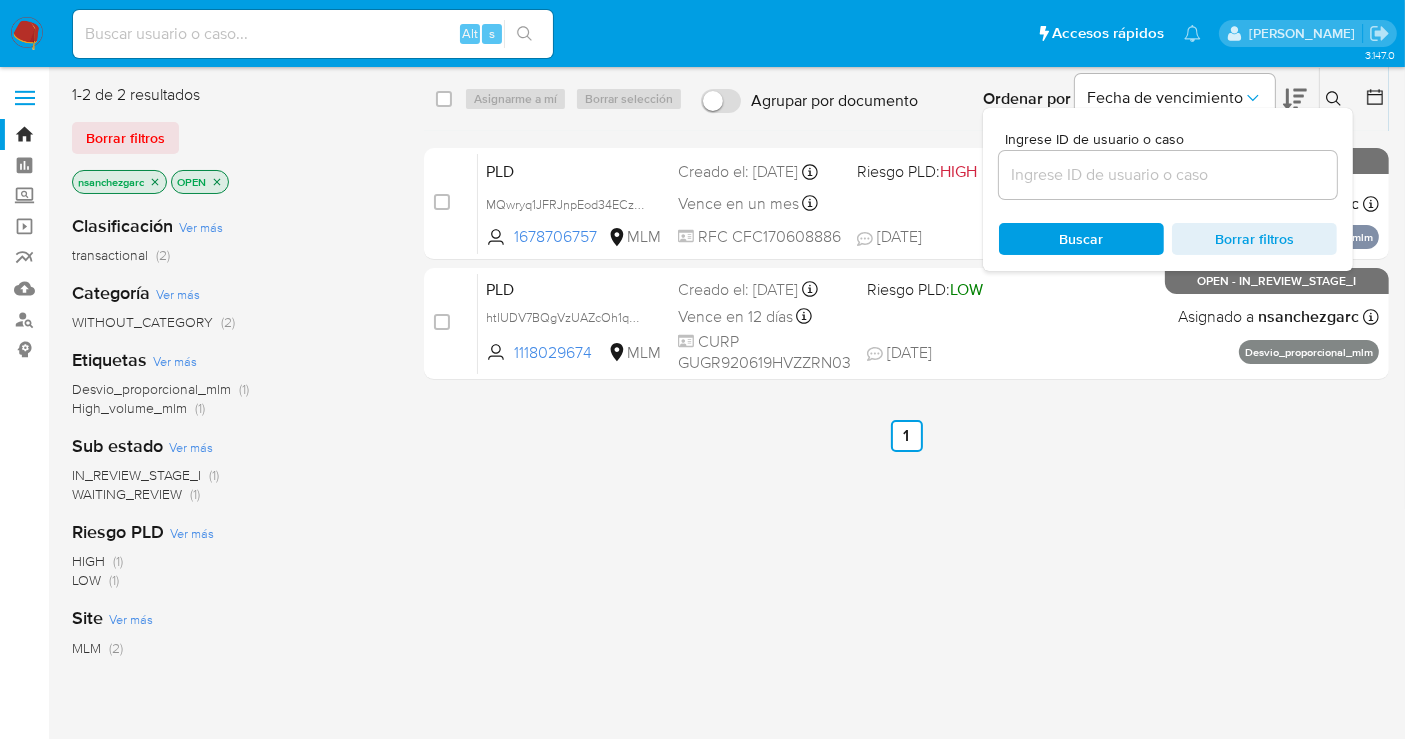 click at bounding box center [1168, 175] 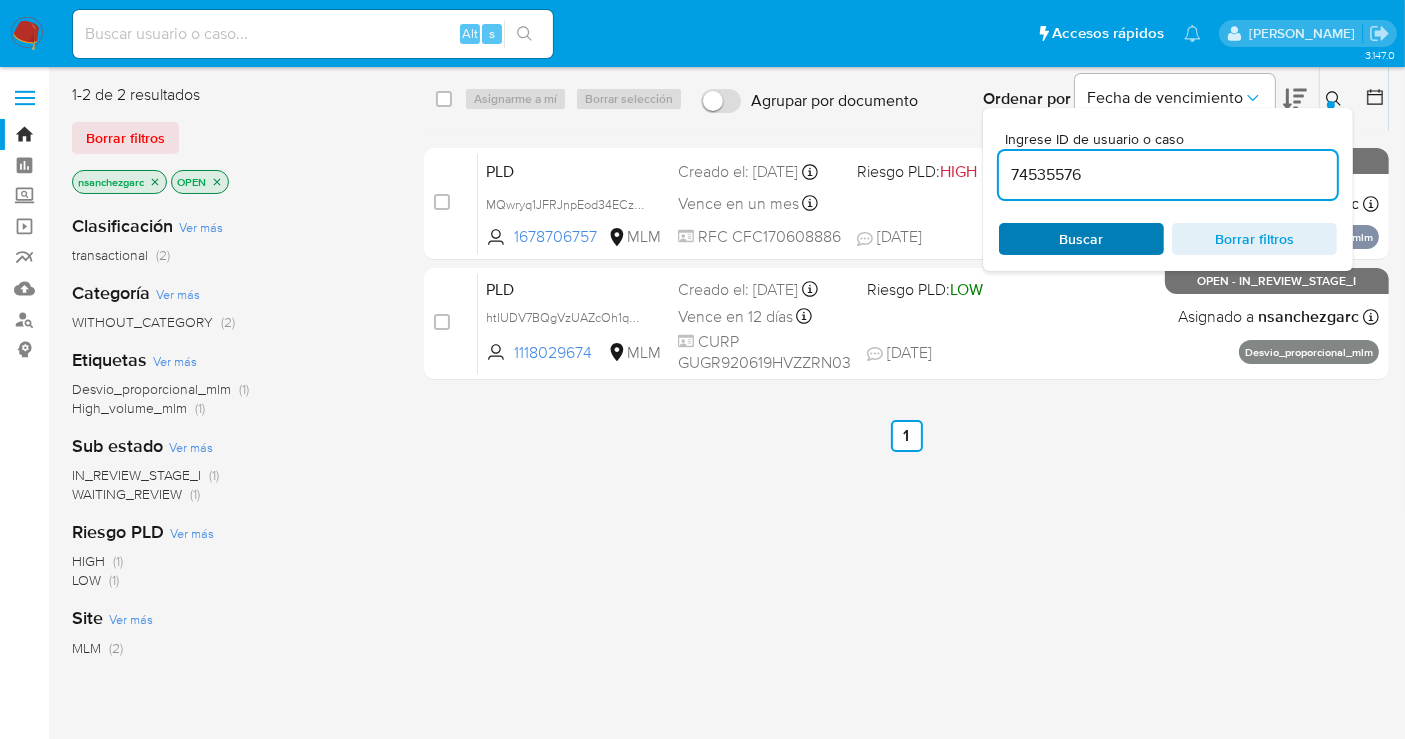 type on "74535576" 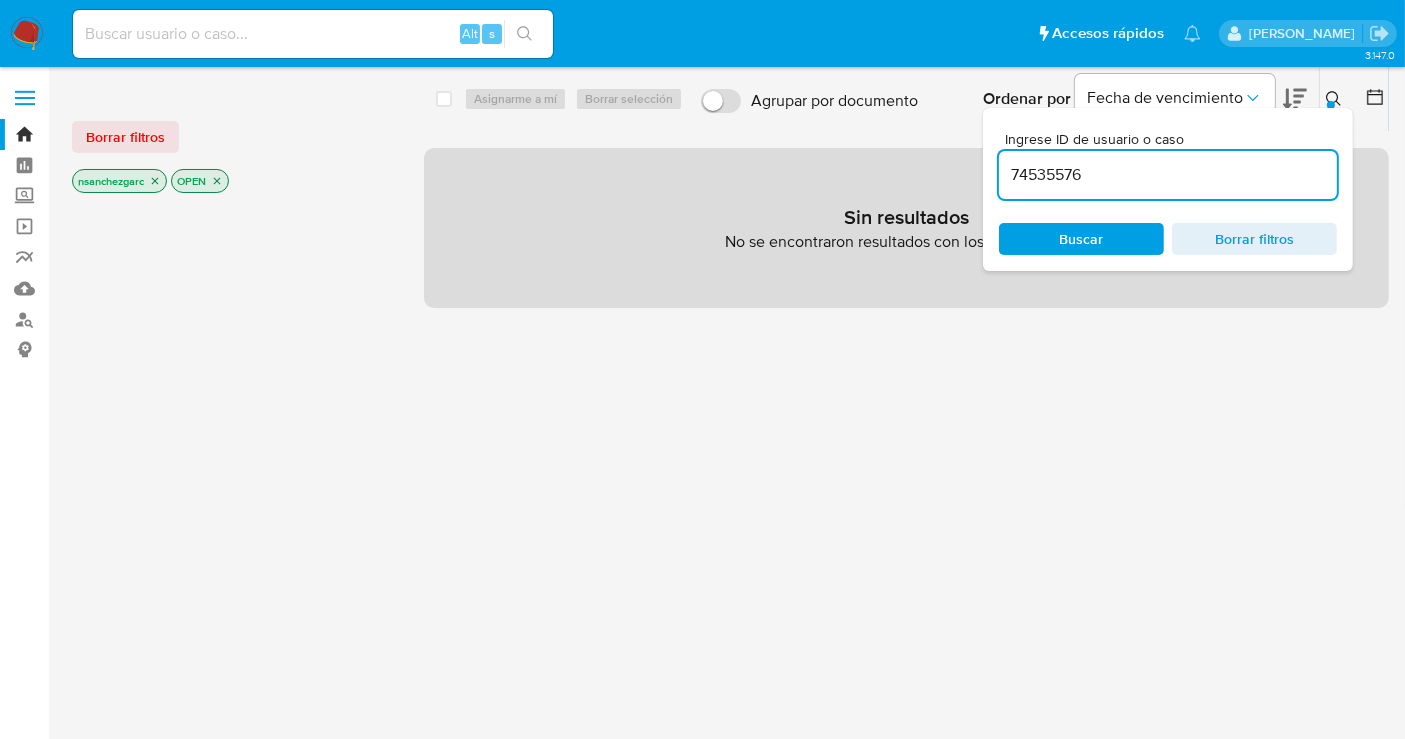 click on "Buscar" at bounding box center (1081, 239) 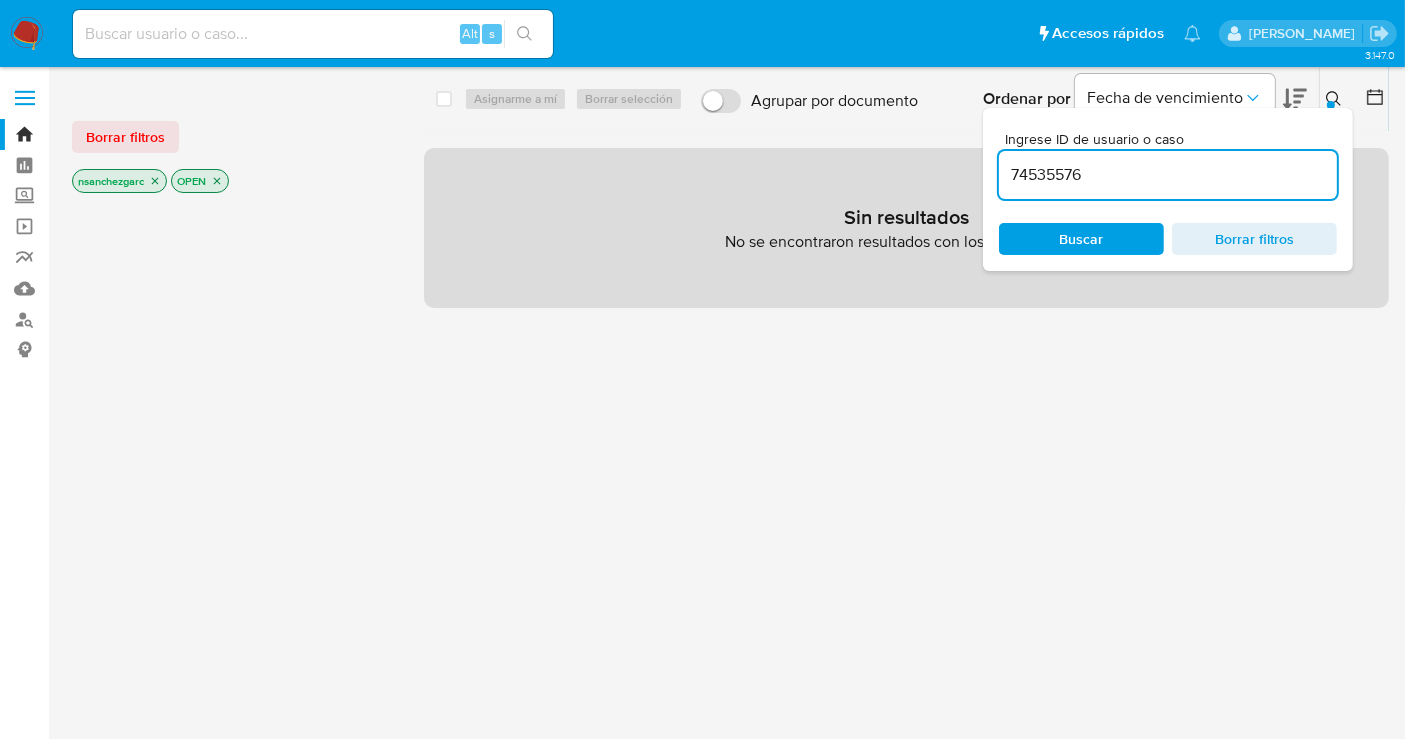 click 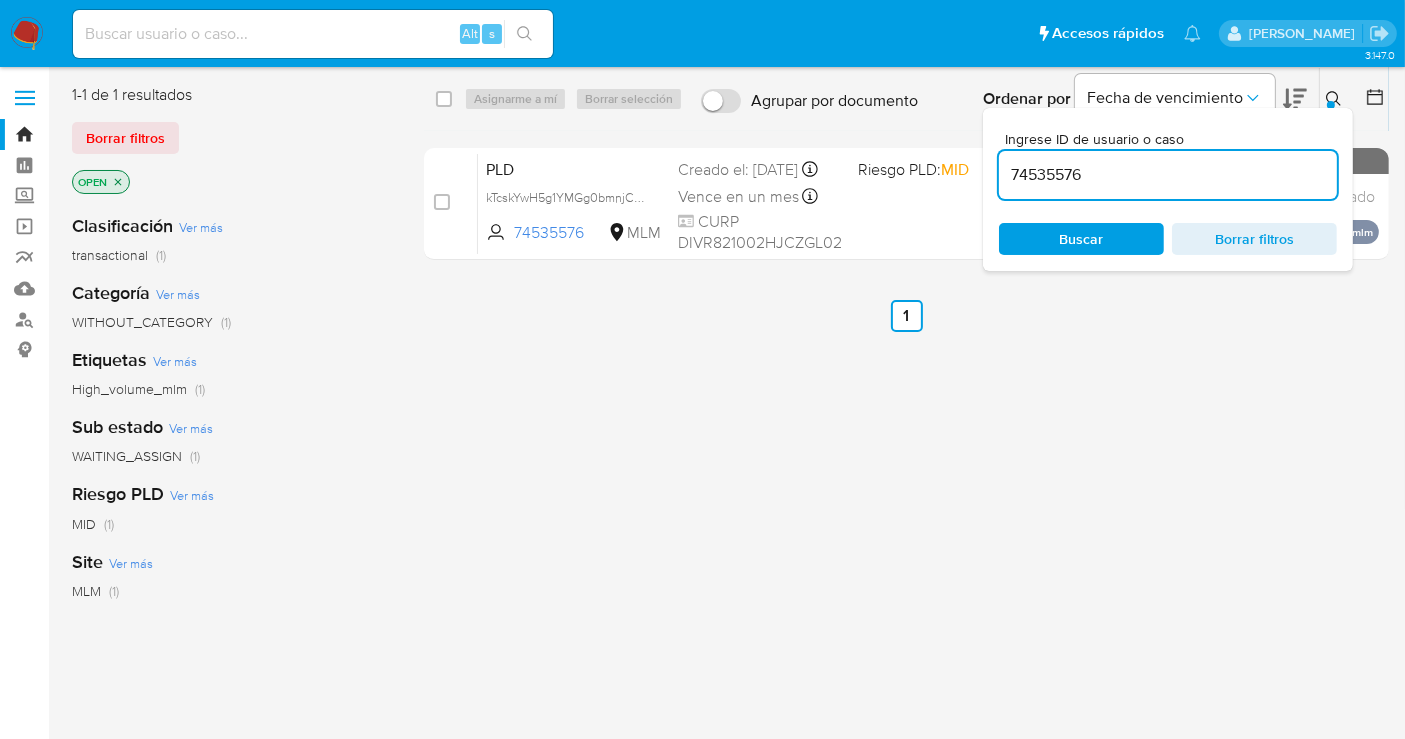 click 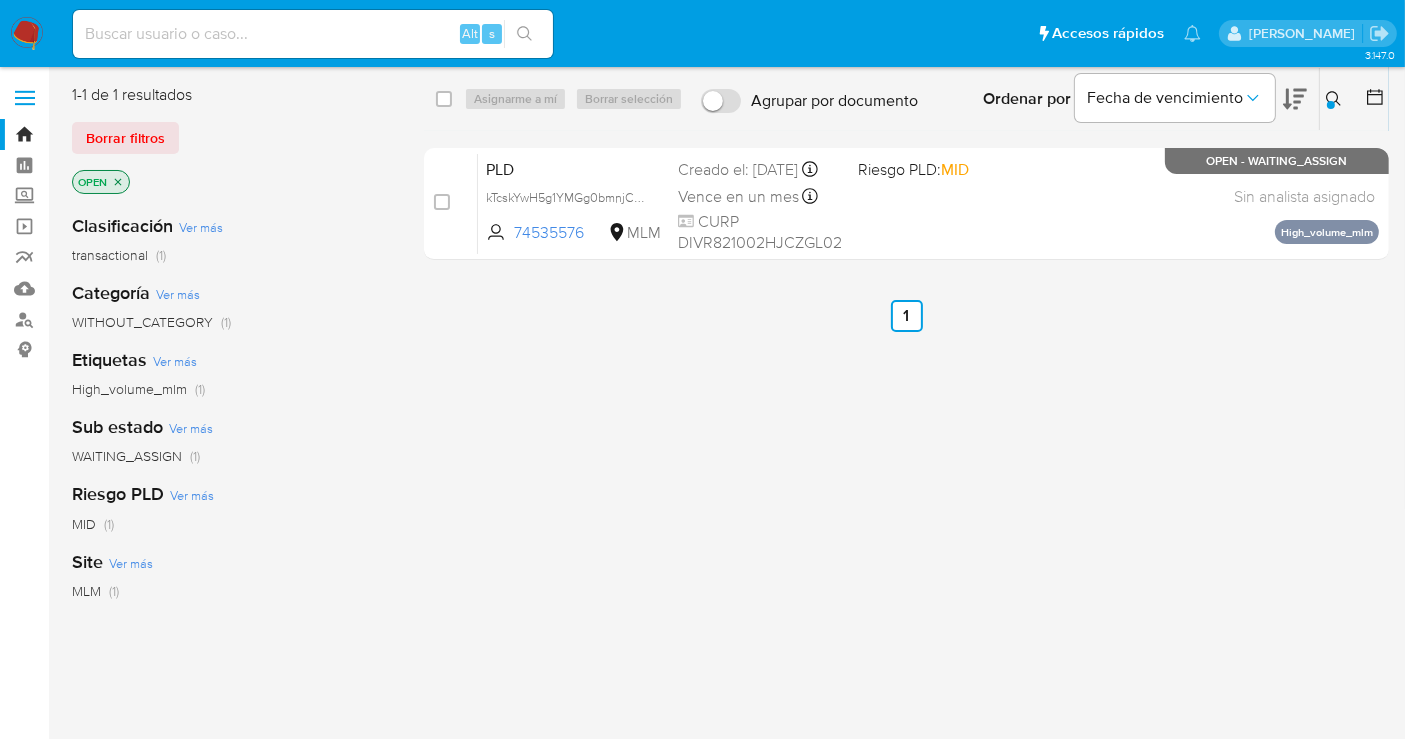 type 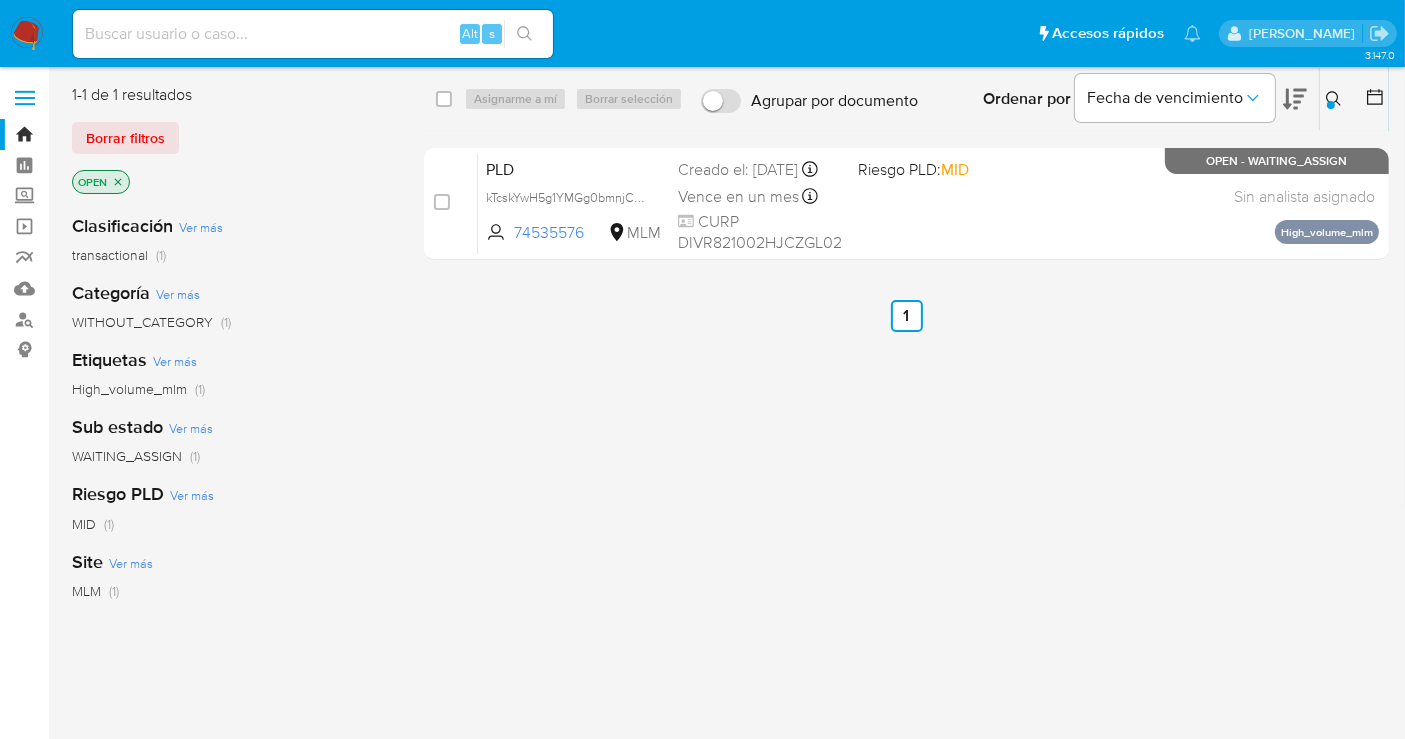 click 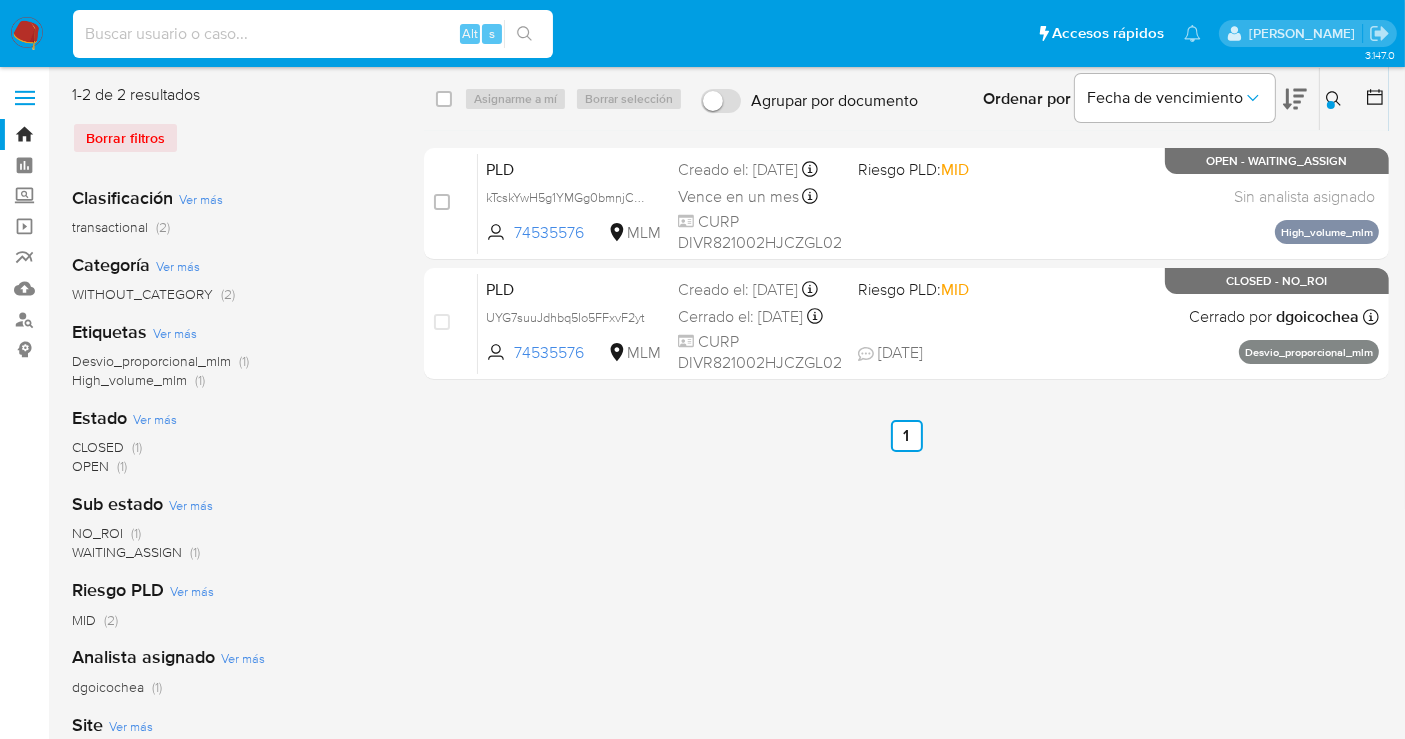 click at bounding box center [313, 34] 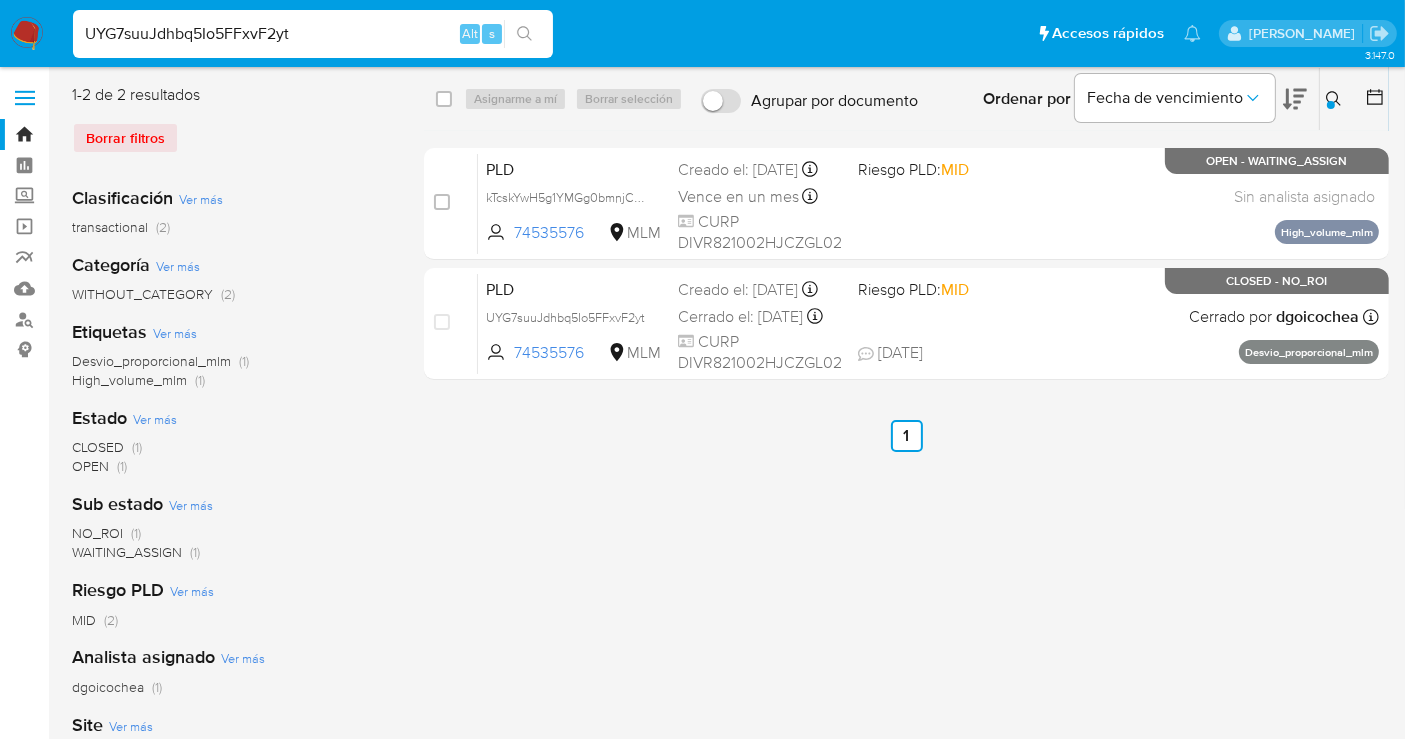 type on "UYG7suuJdhbq5Io5FFxvF2yt" 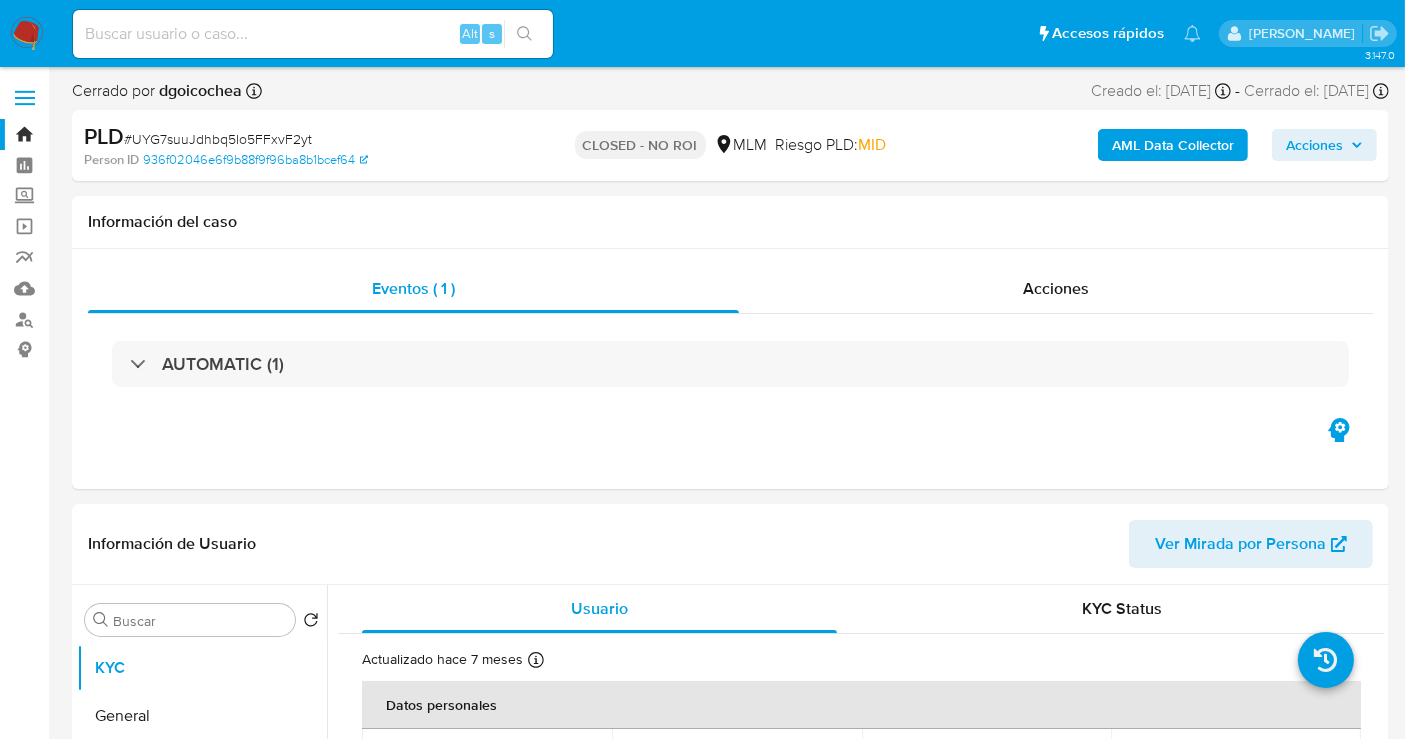 click on "AML Data Collector Acciones" at bounding box center [1164, 145] 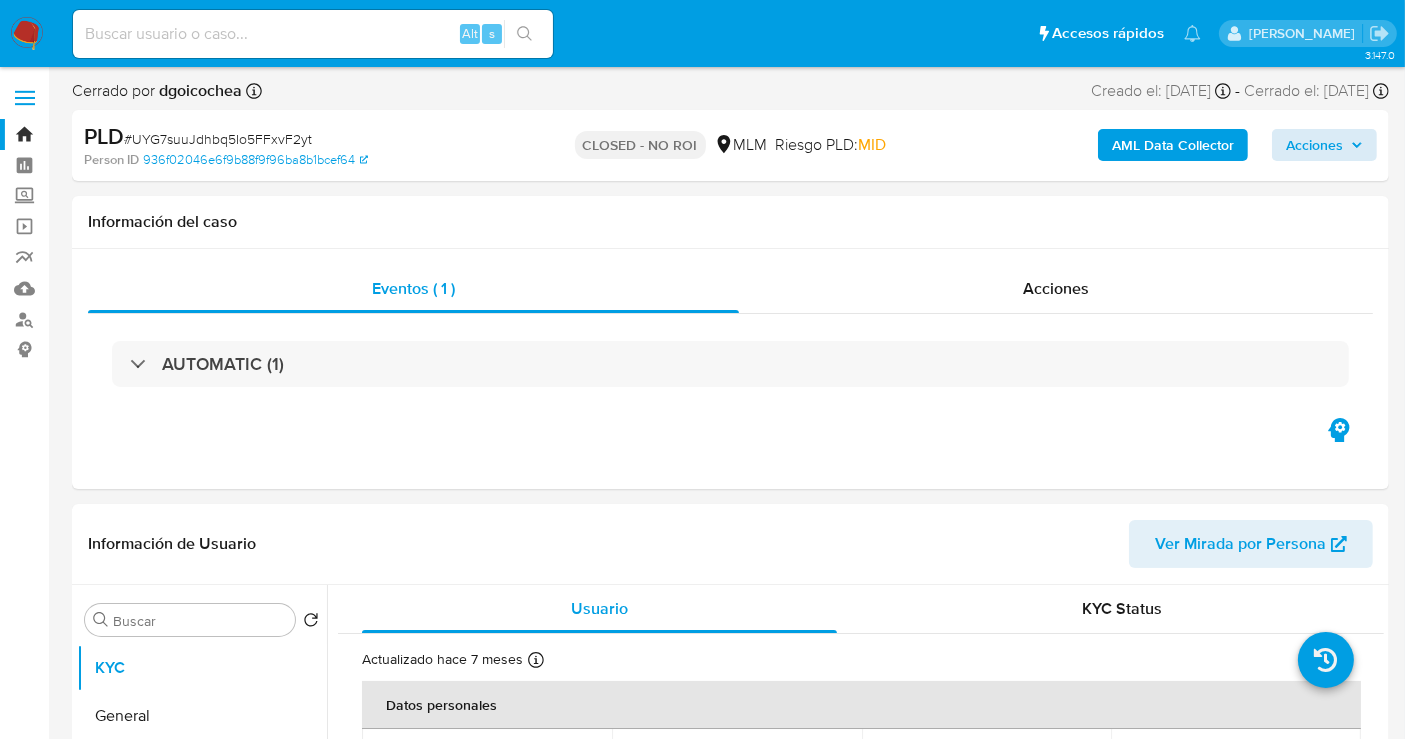 select on "10" 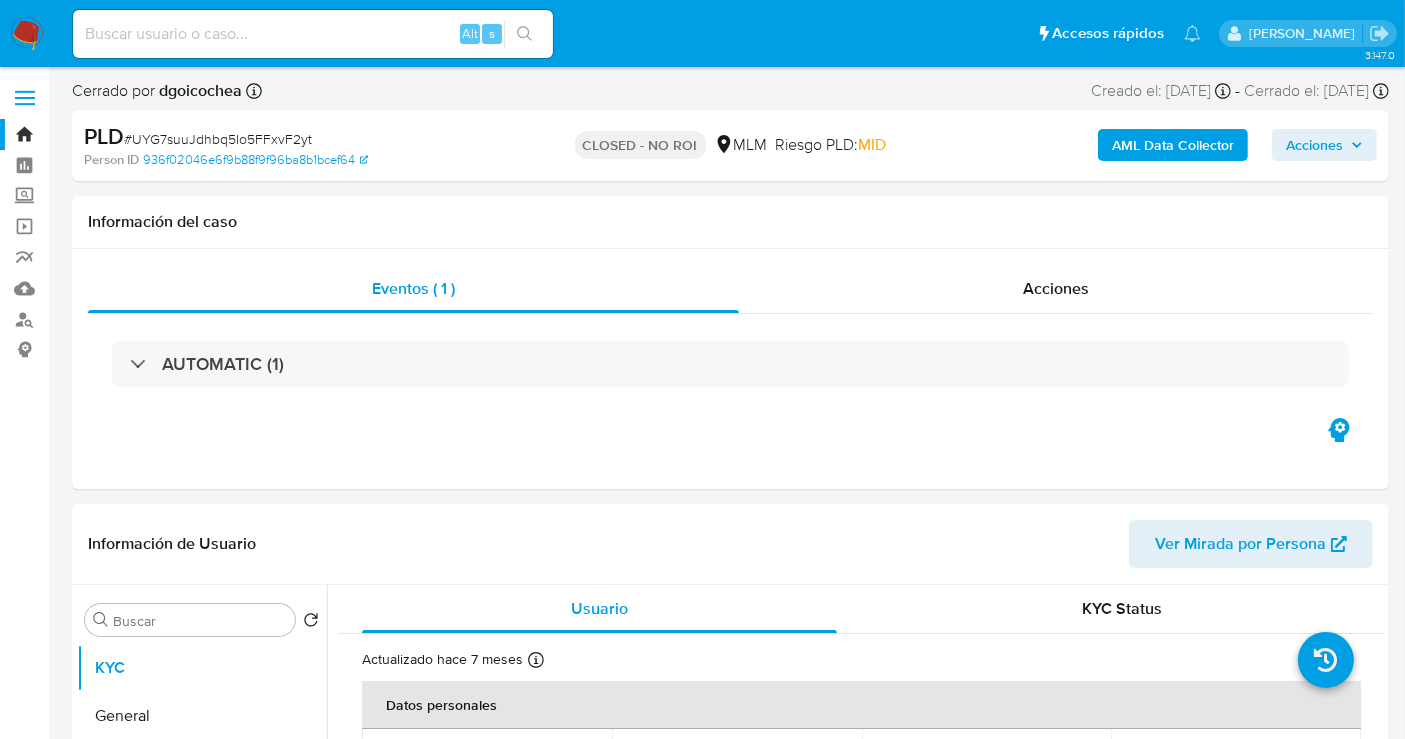 click on "Acciones" at bounding box center (1314, 145) 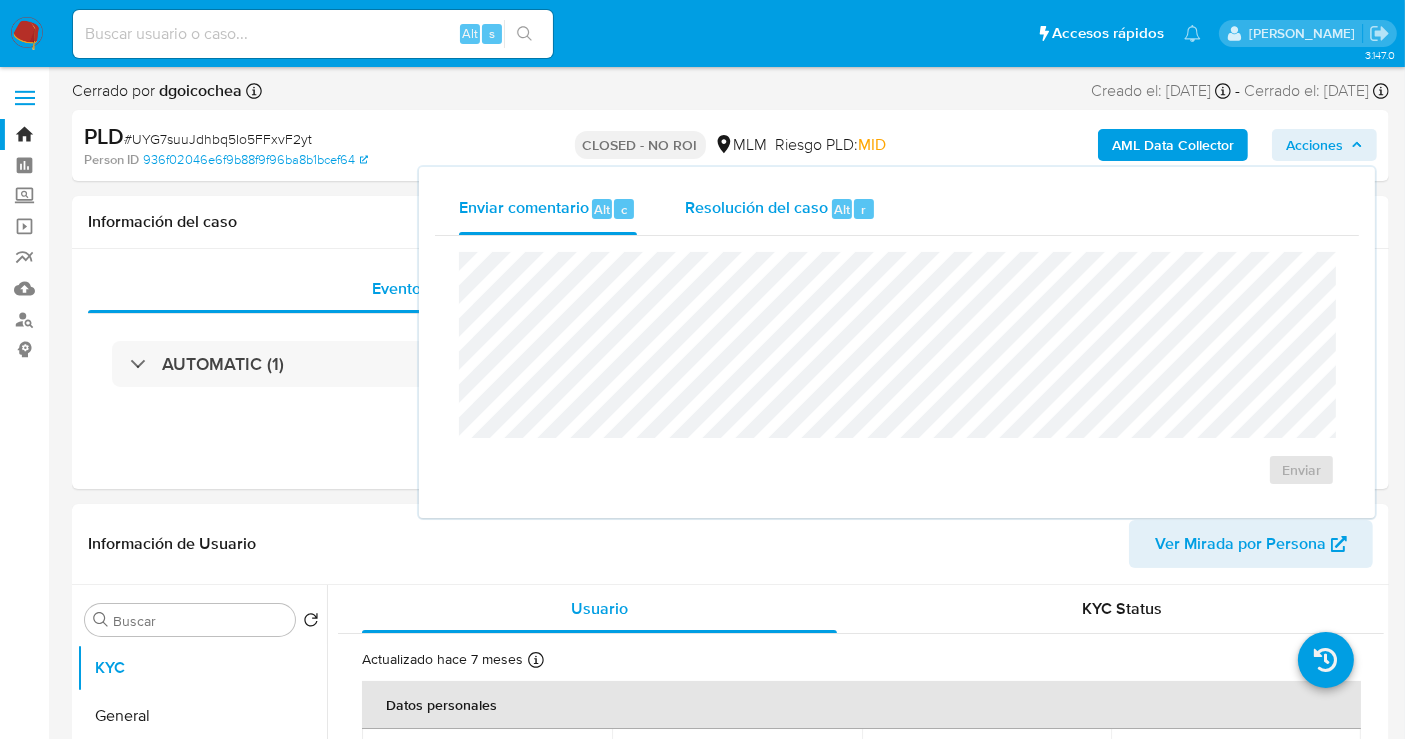 click on "Resolución del caso" at bounding box center (756, 208) 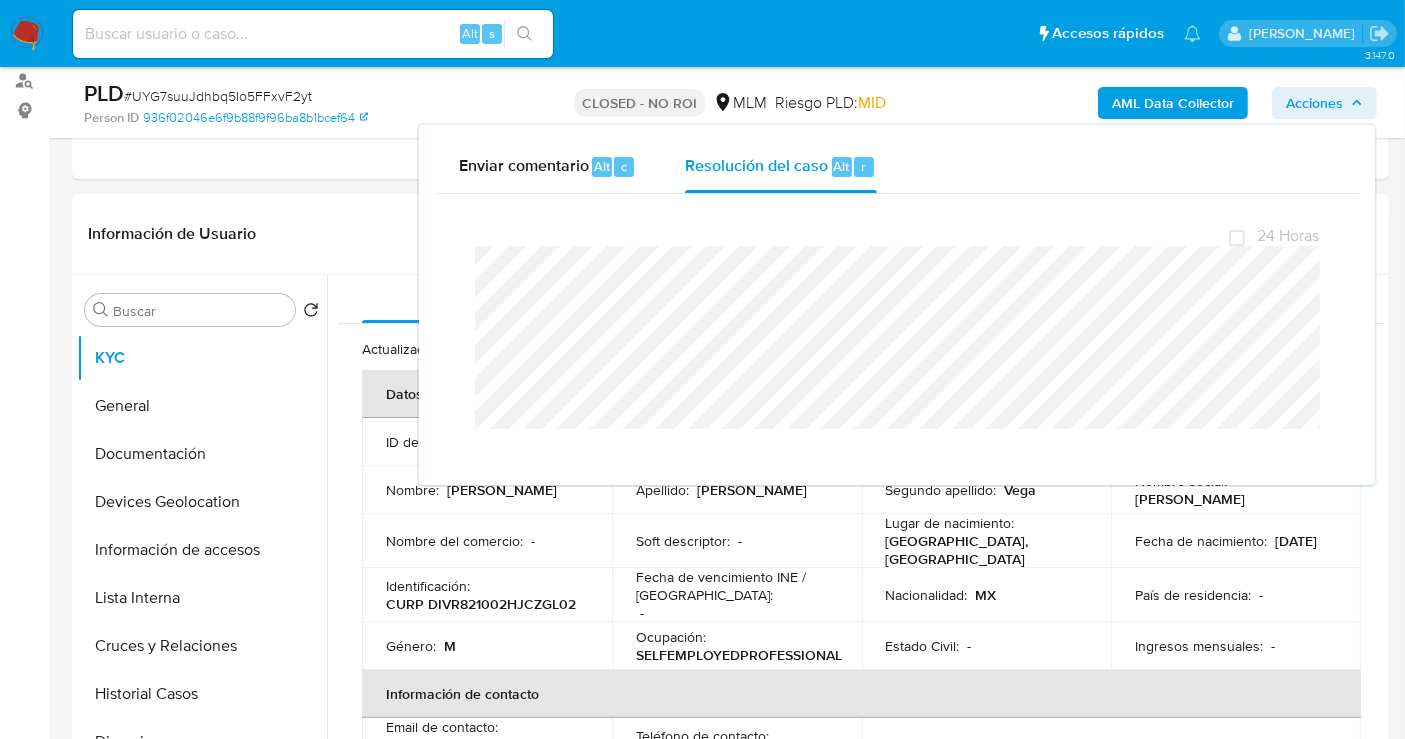 scroll, scrollTop: 333, scrollLeft: 0, axis: vertical 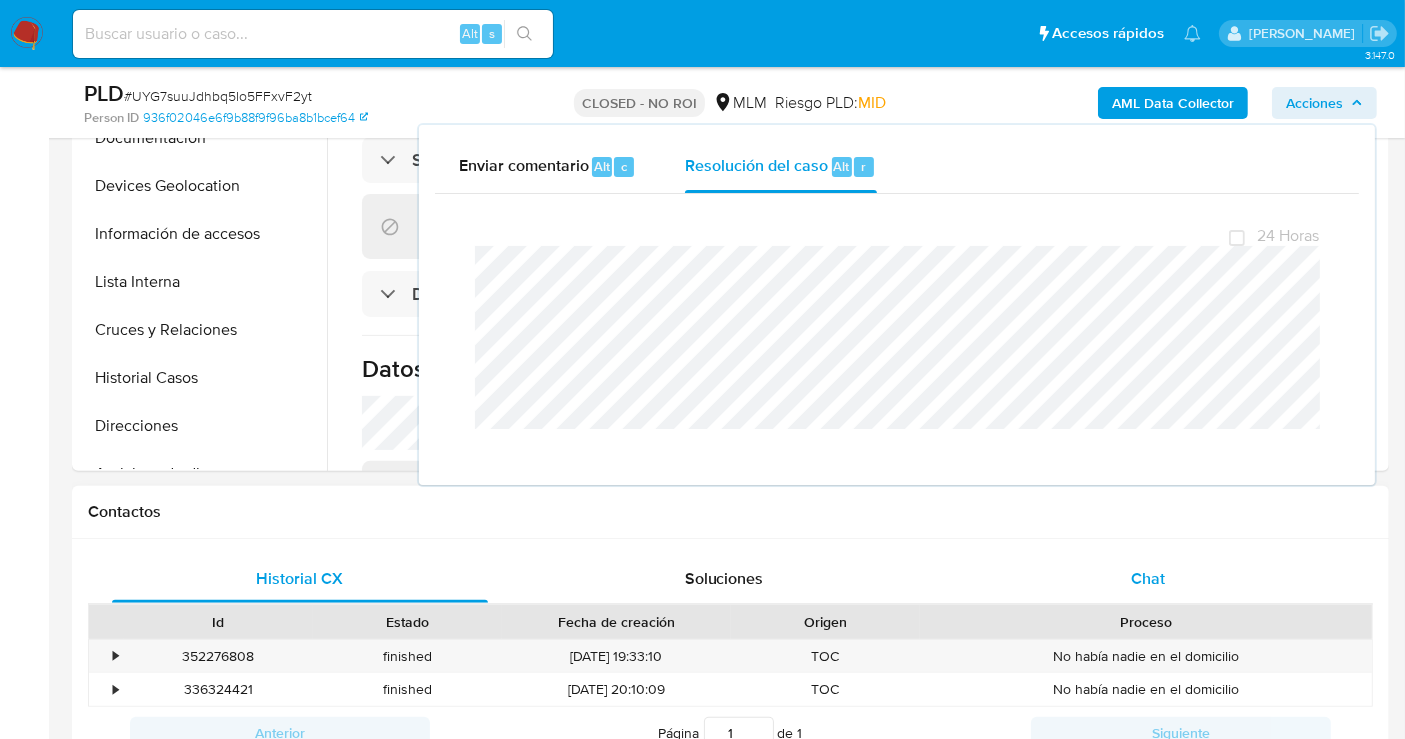 click on "Chat" at bounding box center [1148, 578] 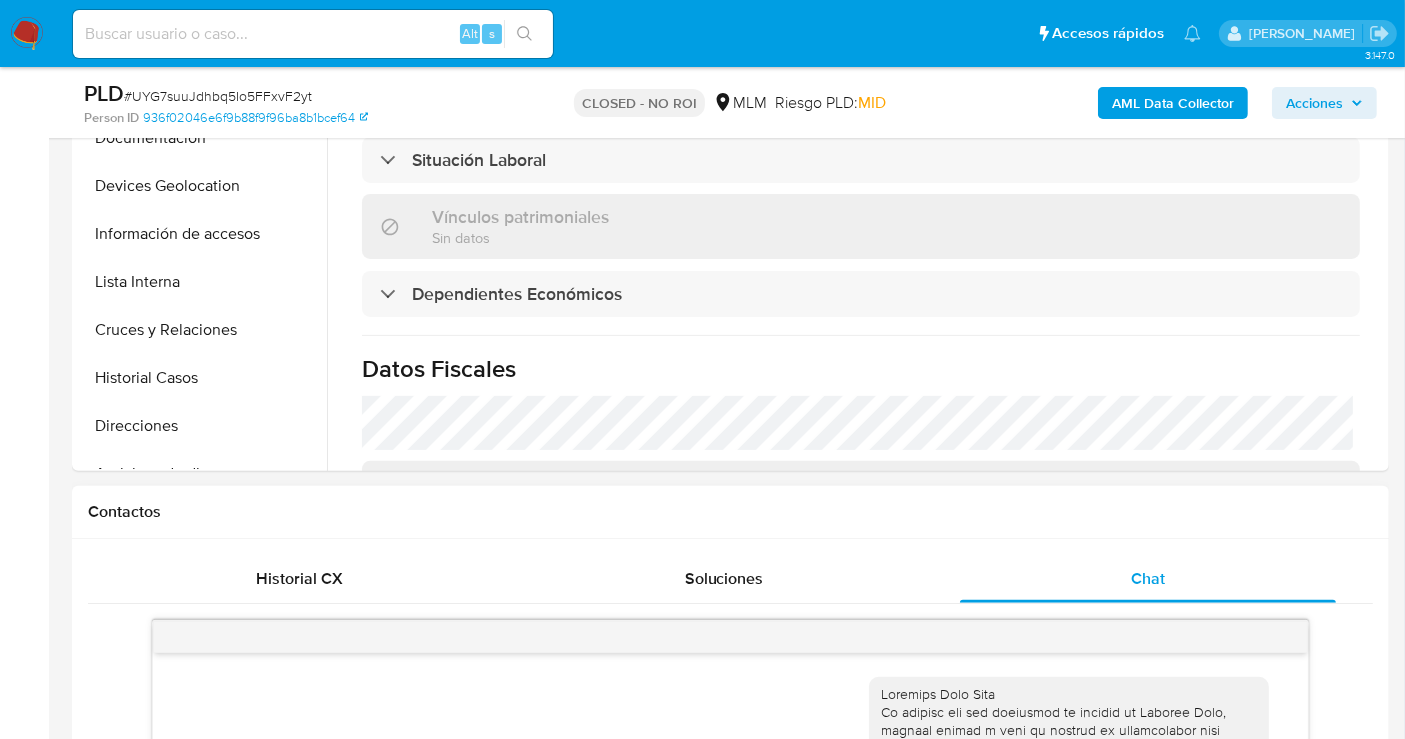 scroll, scrollTop: 848, scrollLeft: 0, axis: vertical 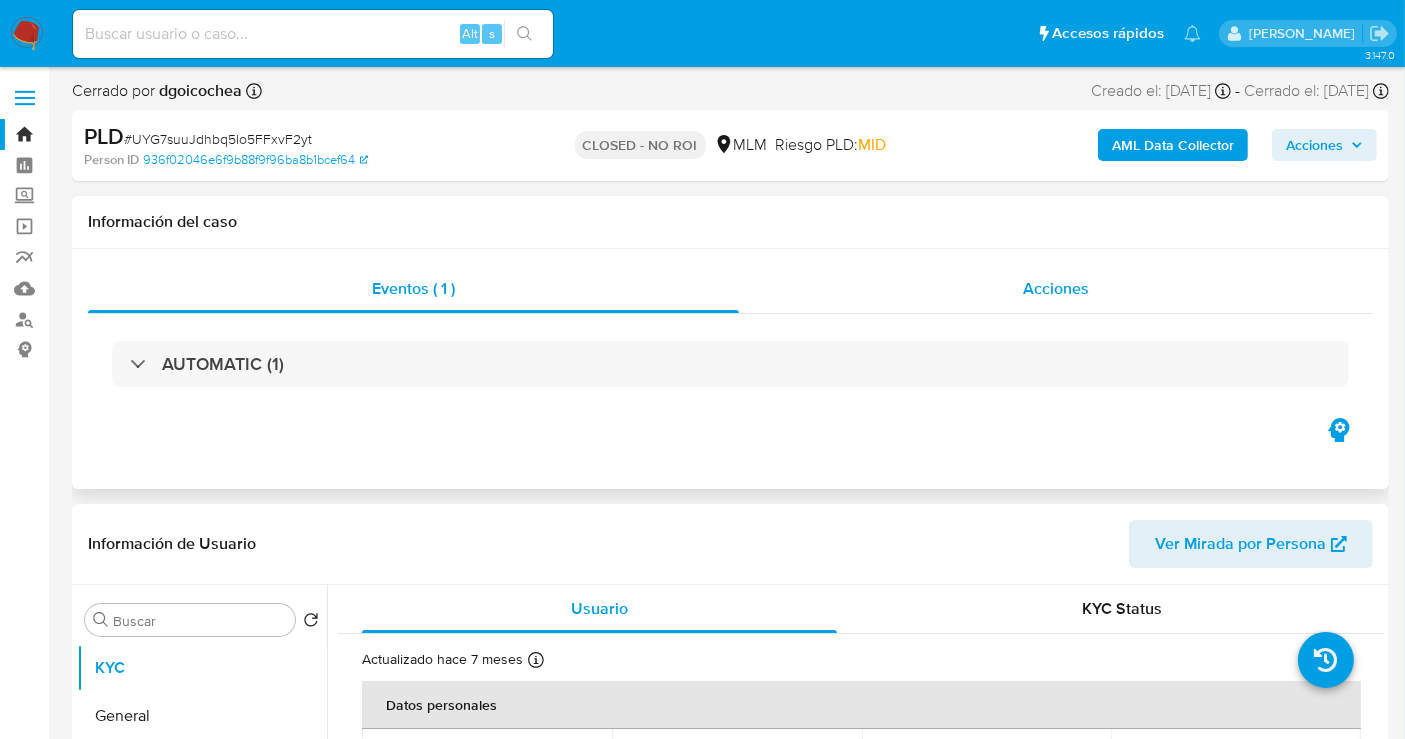 click on "Acciones" at bounding box center (1056, 288) 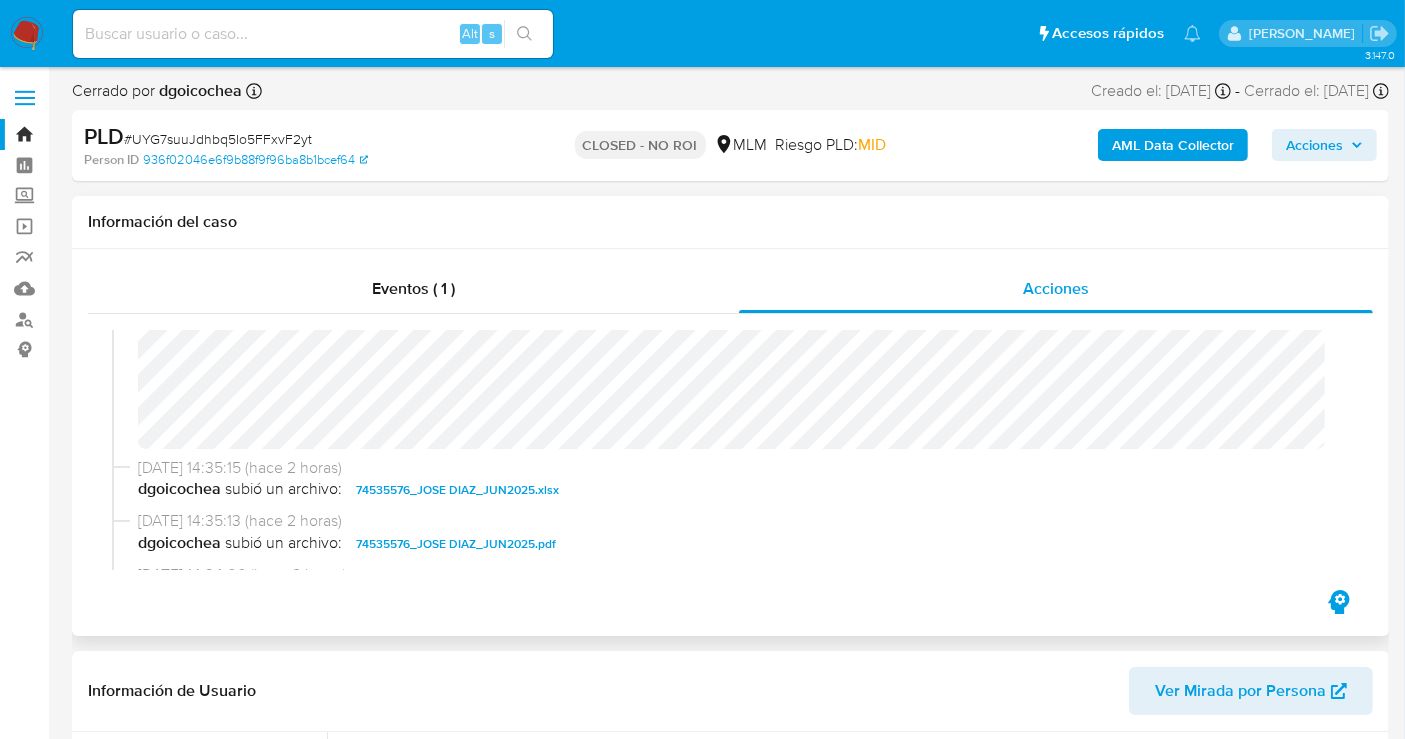 scroll, scrollTop: 0, scrollLeft: 0, axis: both 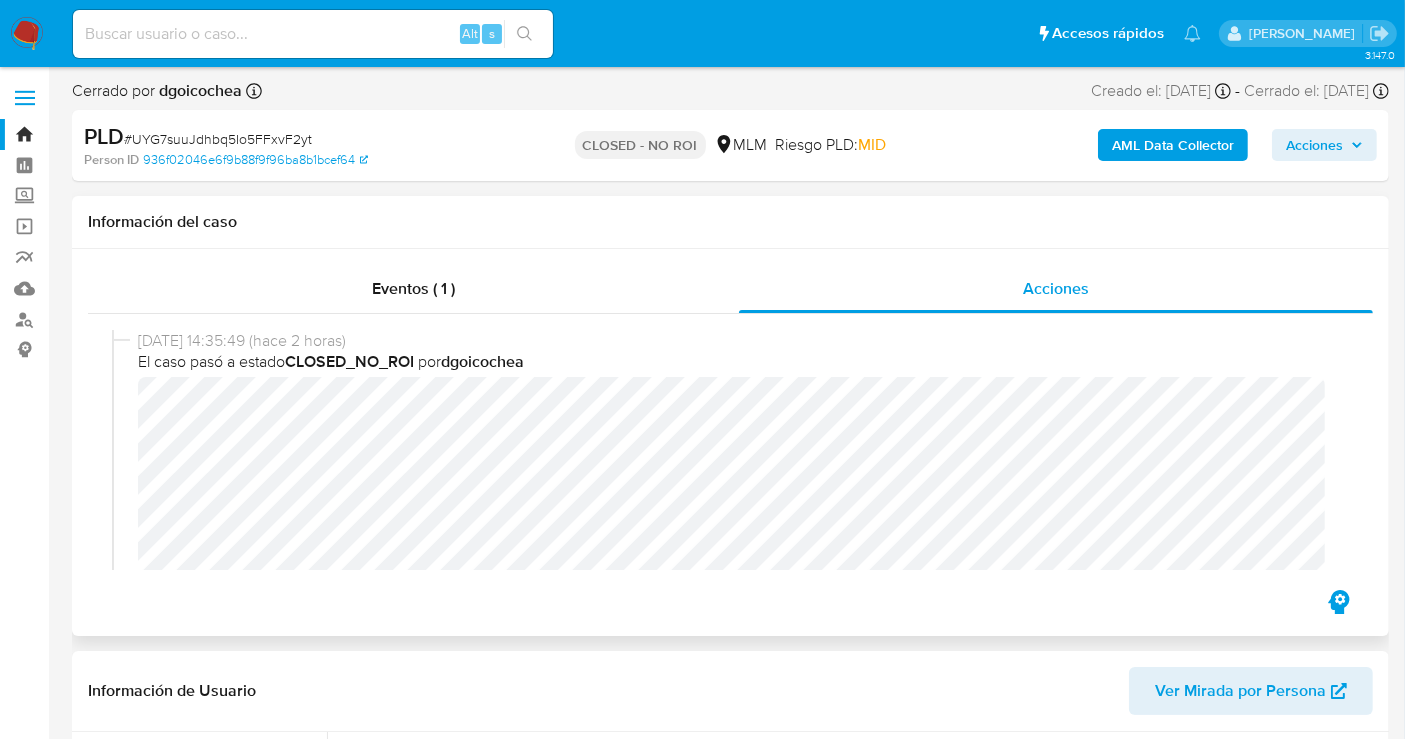 type 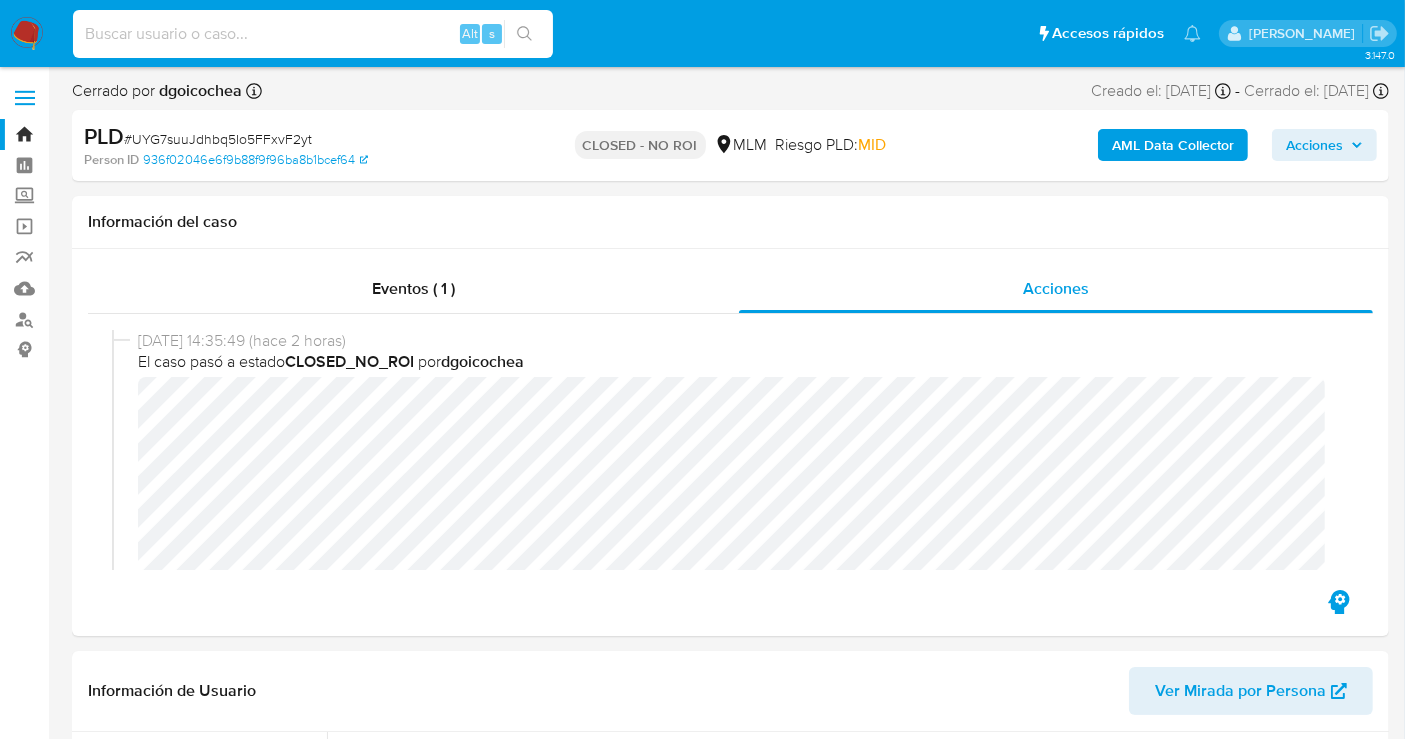 click at bounding box center [313, 34] 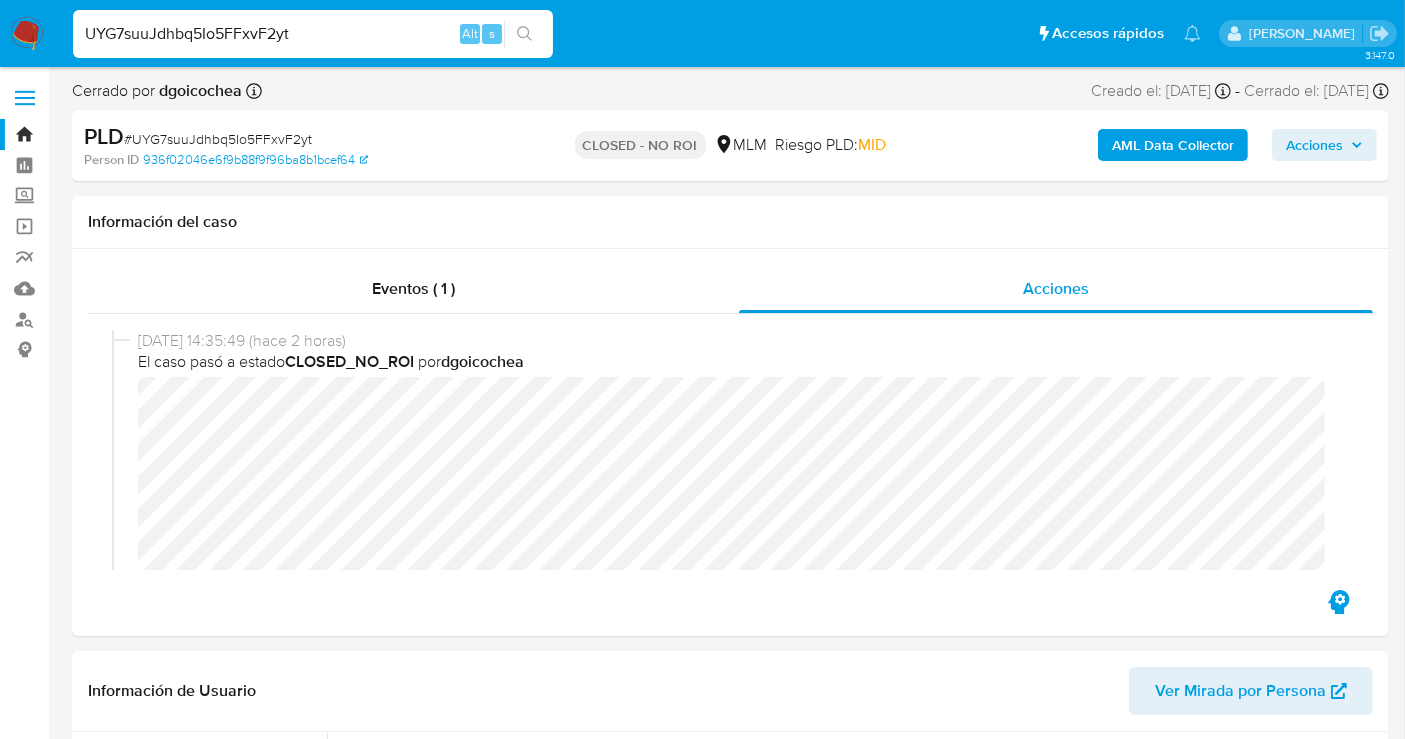 type on "UYG7suuJdhbq5Io5FFxvF2yt" 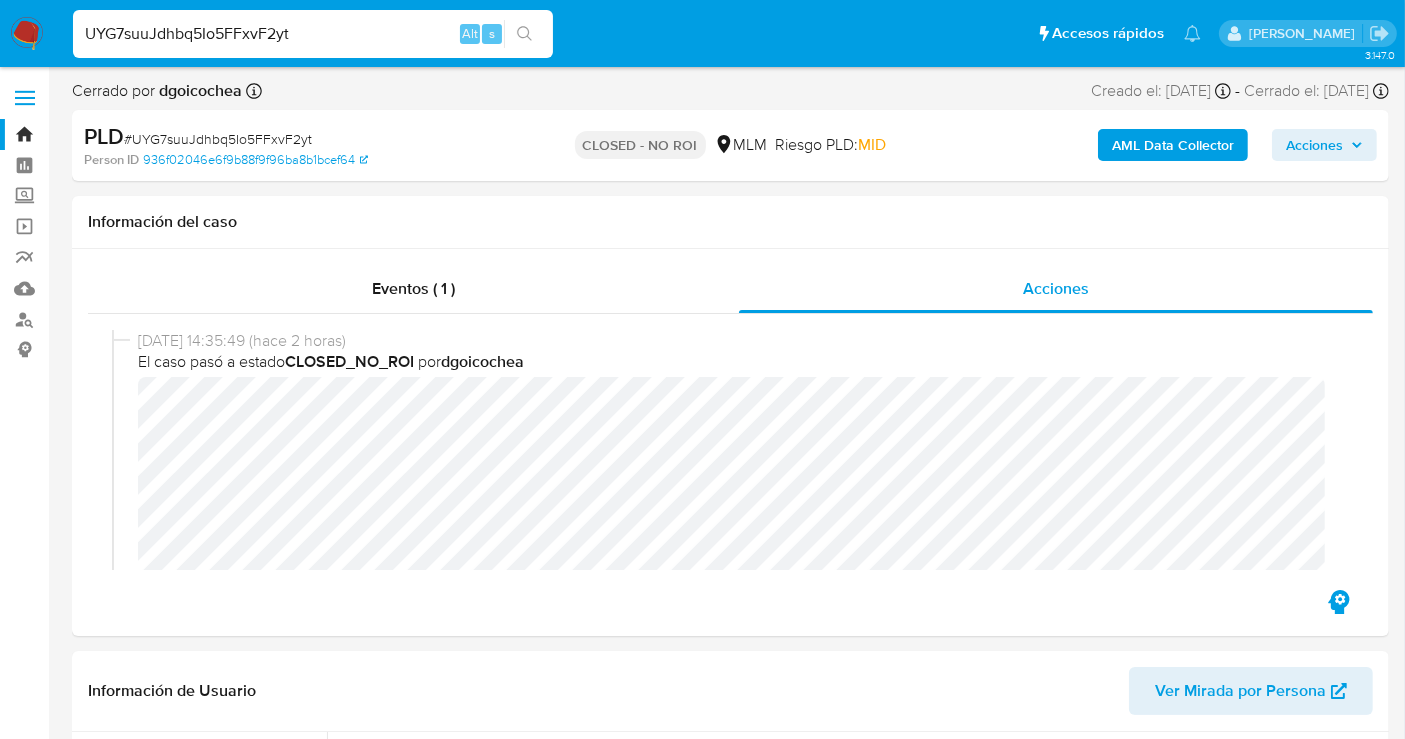 click on "UYG7suuJdhbq5Io5FFxvF2yt" at bounding box center [313, 34] 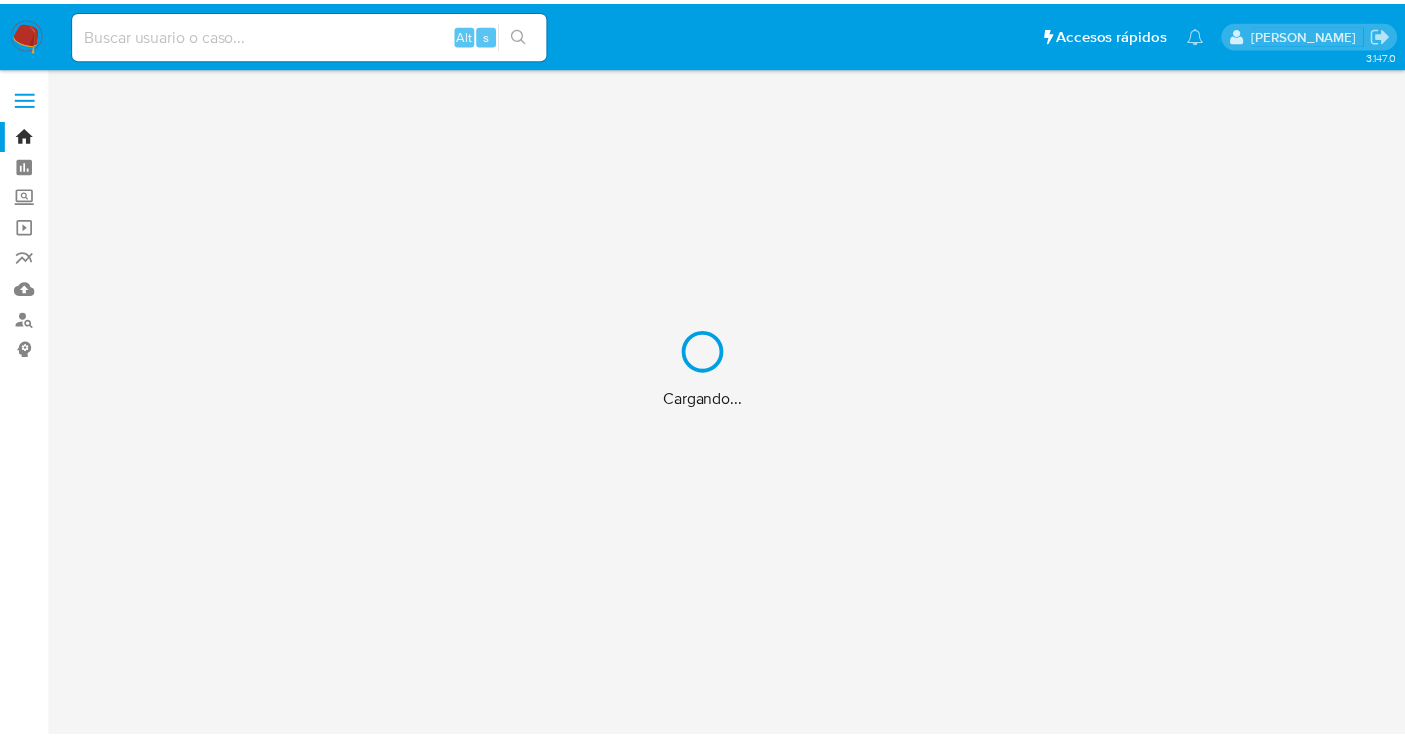 scroll, scrollTop: 0, scrollLeft: 0, axis: both 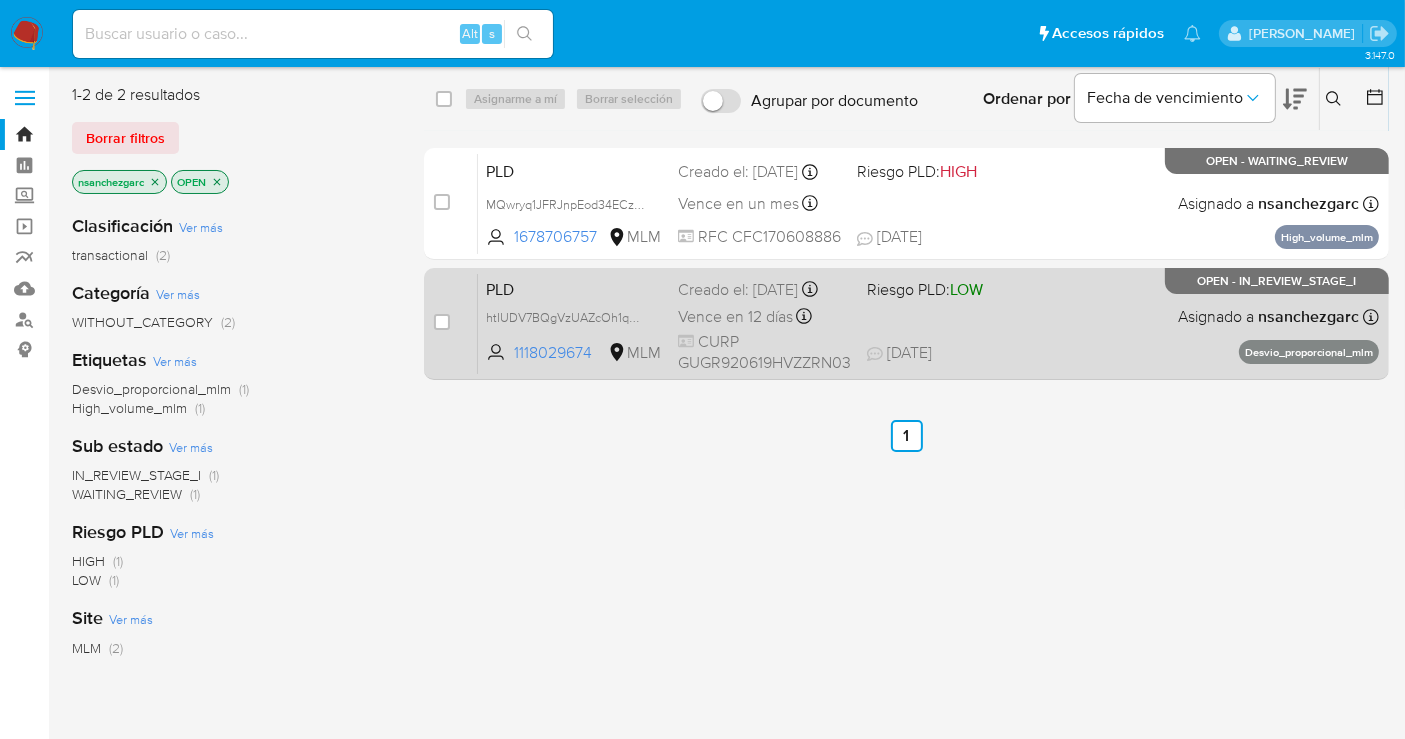 click on "Creado el: [DATE]   Creado el: [DATE] 02:10:06" at bounding box center [764, 290] 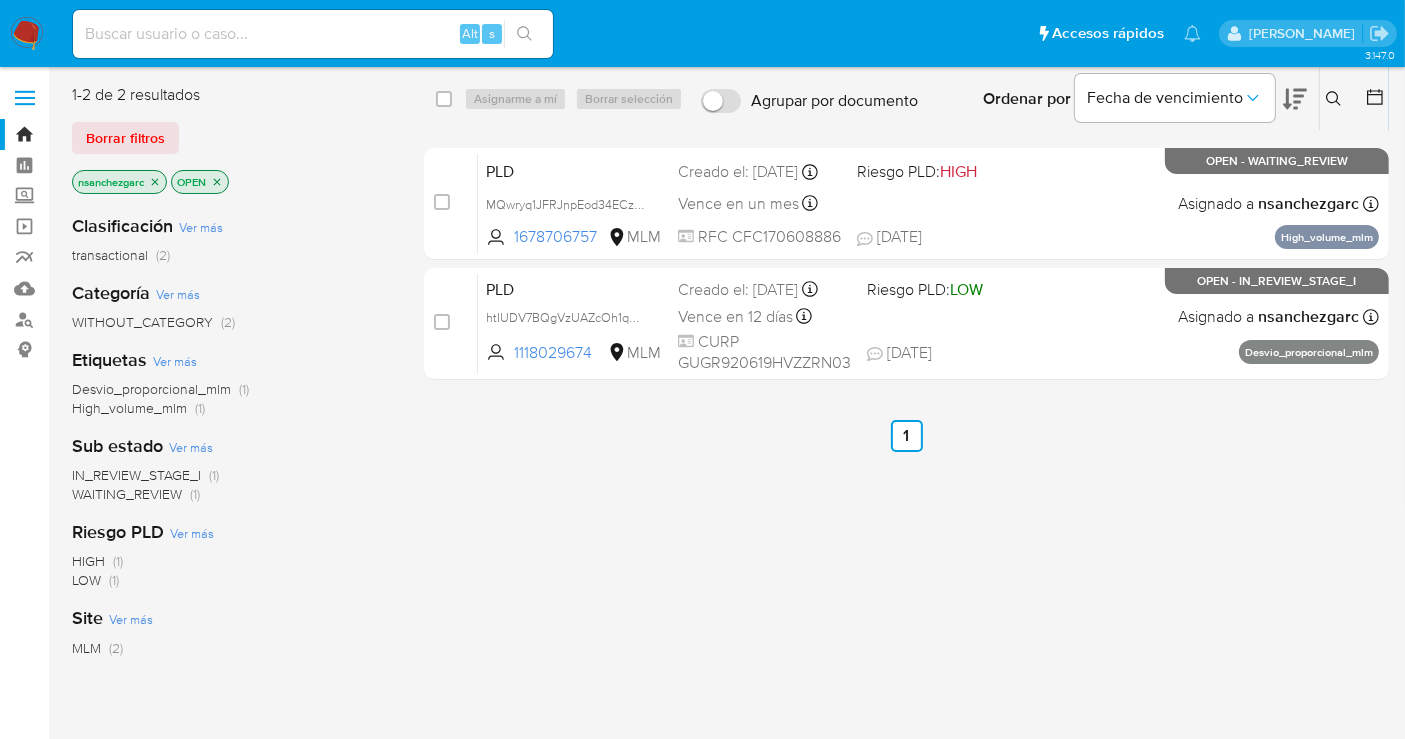 click at bounding box center [313, 34] 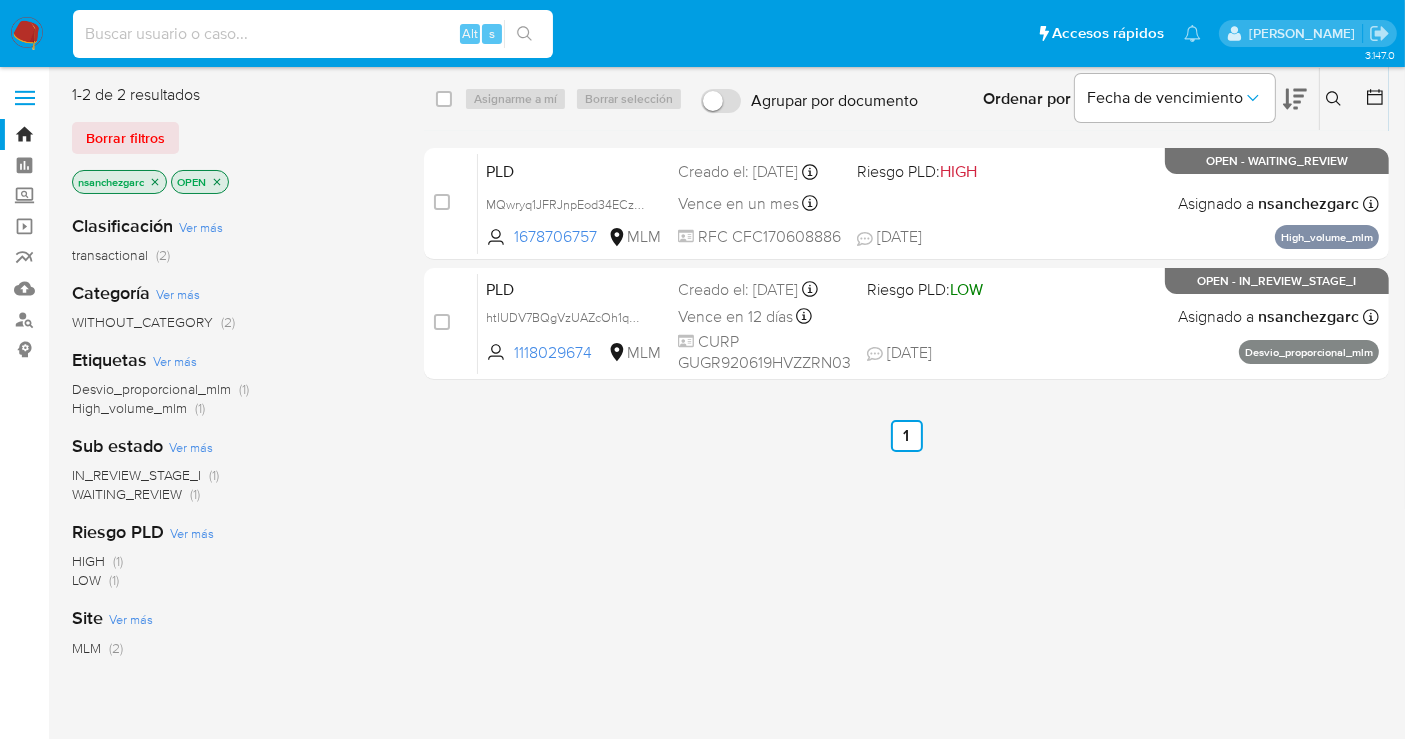 paste on "UYG7suuJdhbq5Io5FFxvF2yt" 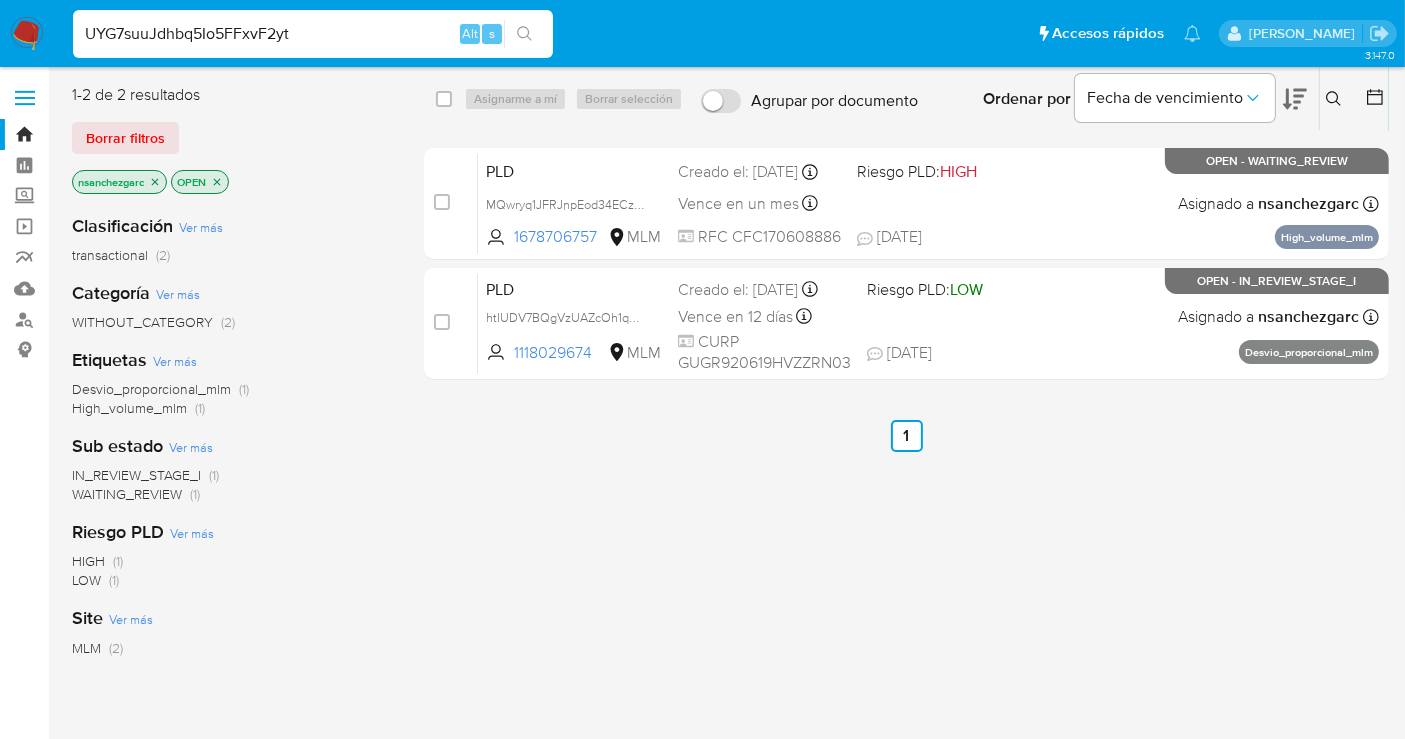 type on "UYG7suuJdhbq5Io5FFxvF2yt" 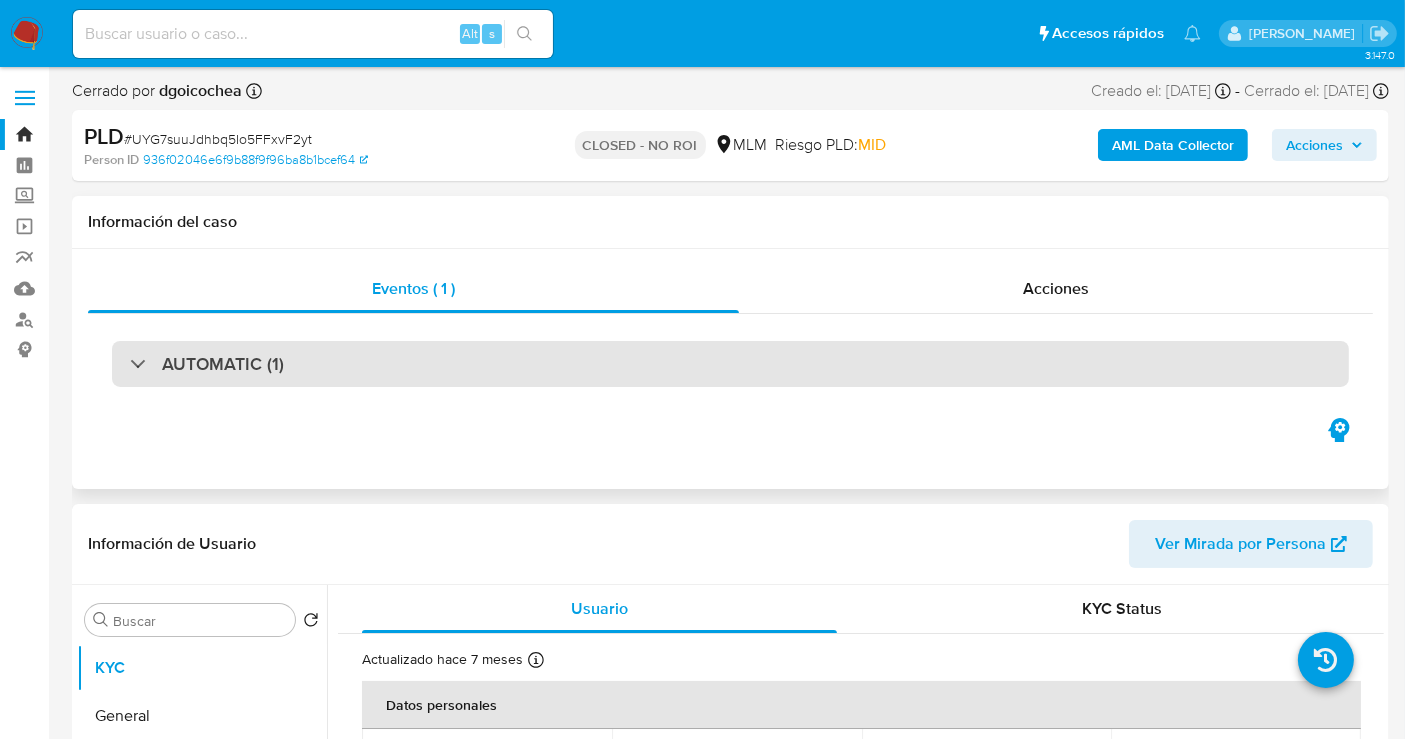 click on "AUTOMATIC (1)" at bounding box center (223, 364) 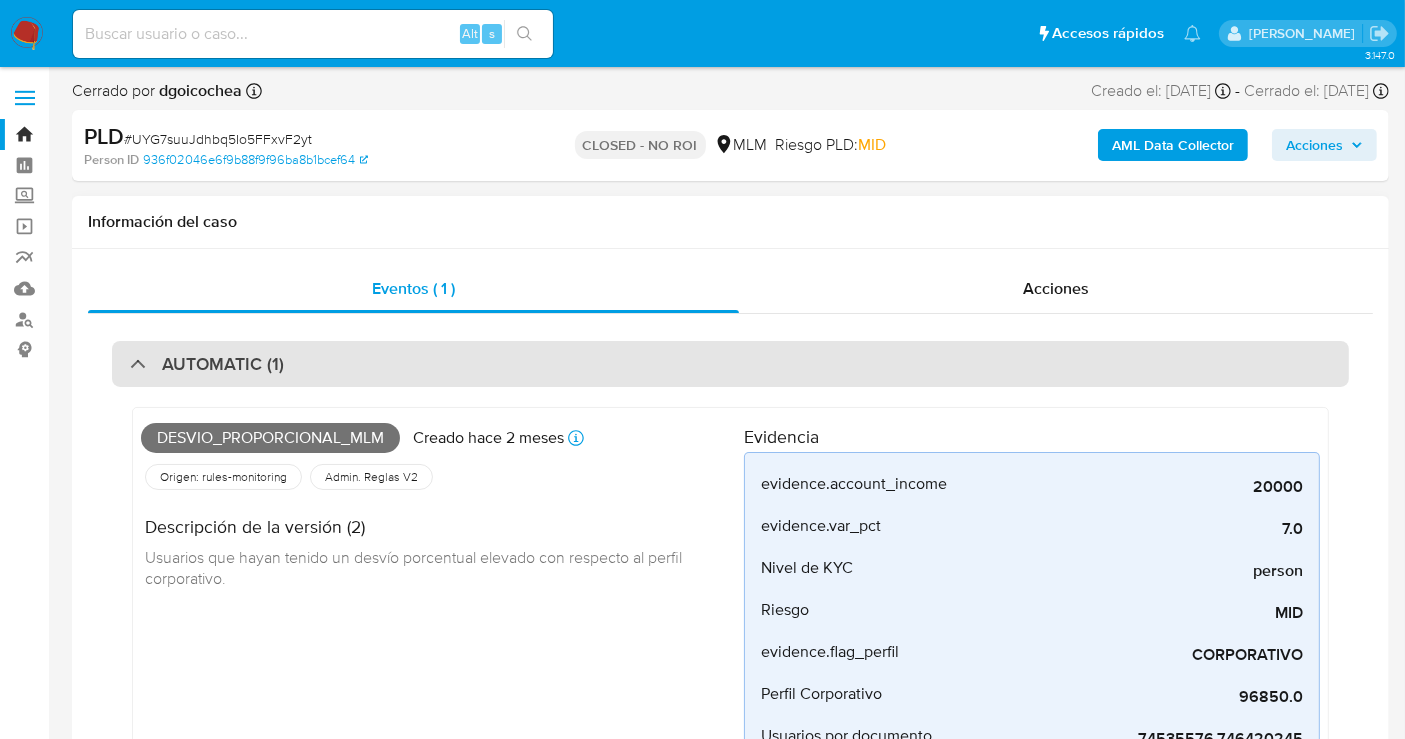 click on "AUTOMATIC (1)" at bounding box center (223, 364) 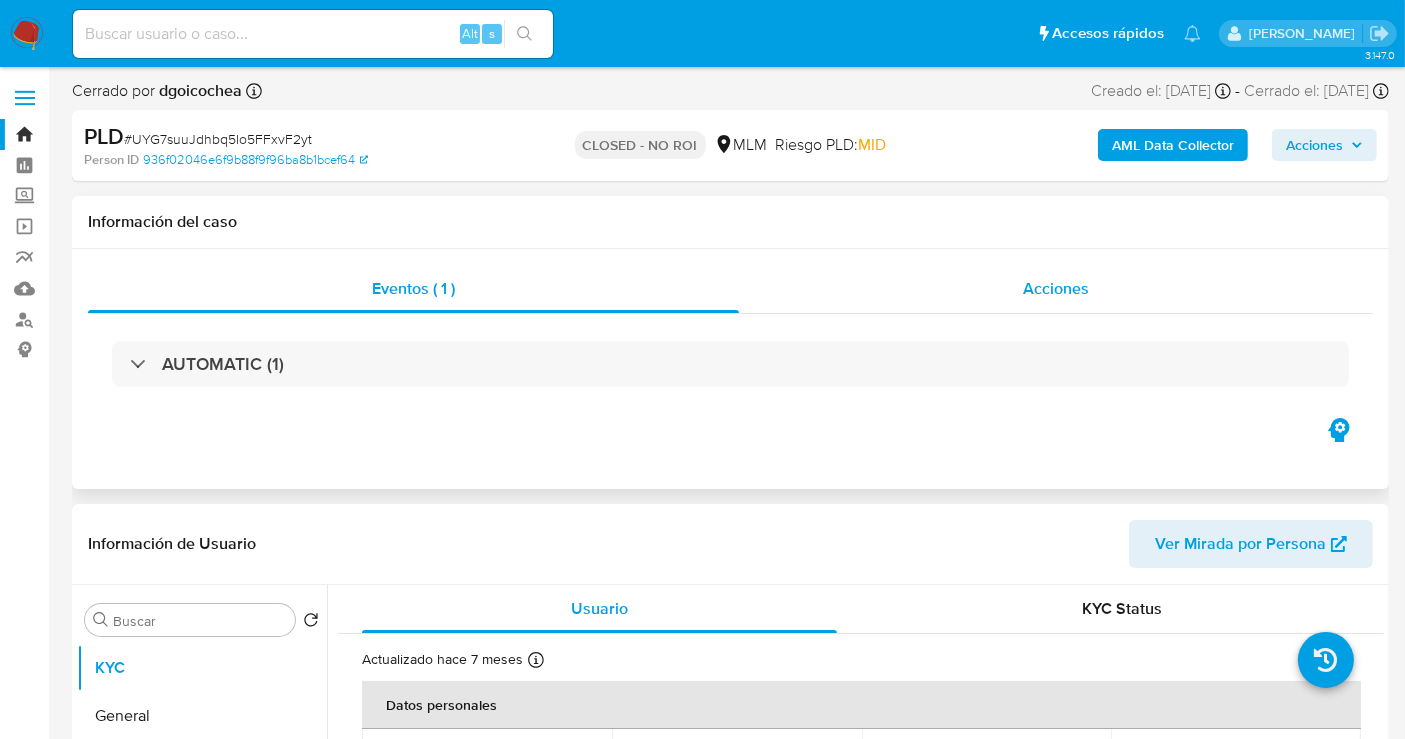 click on "Acciones" at bounding box center (1056, 288) 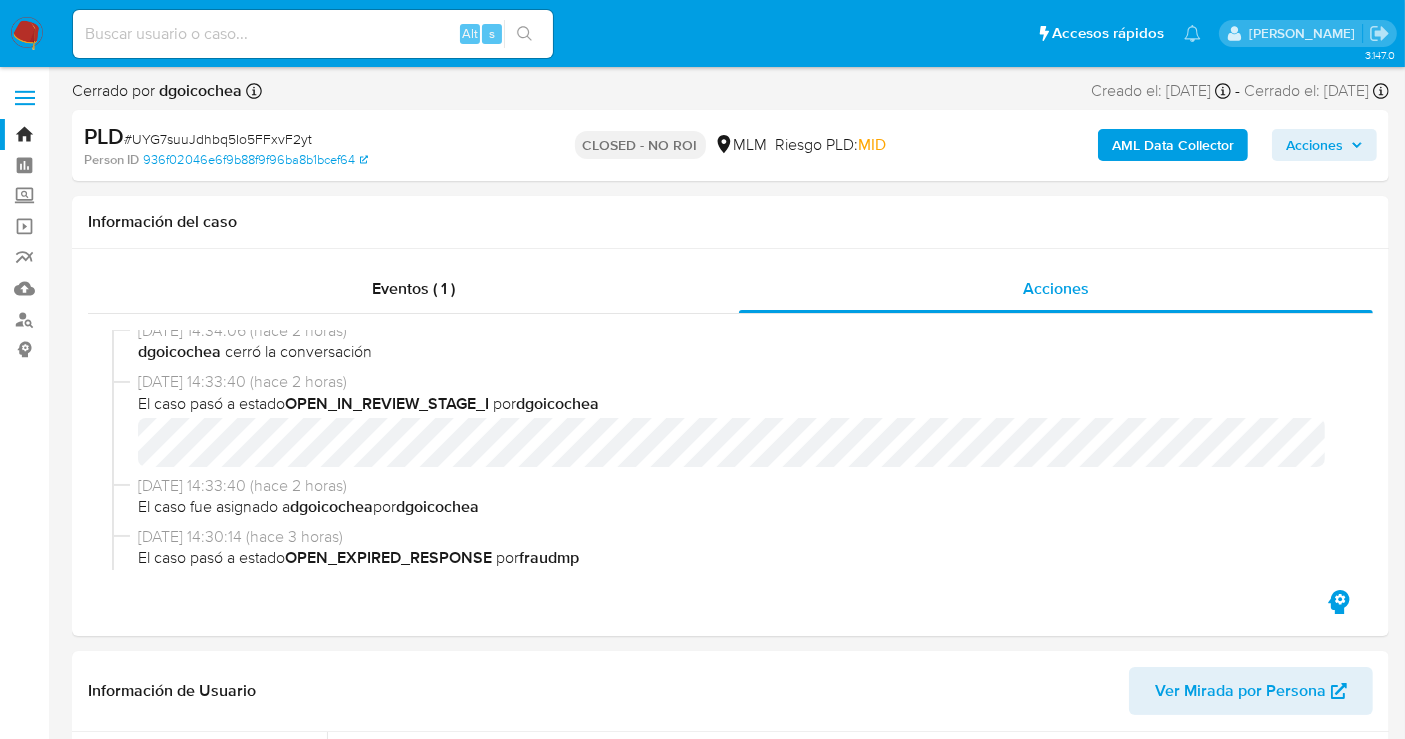 scroll, scrollTop: 132, scrollLeft: 0, axis: vertical 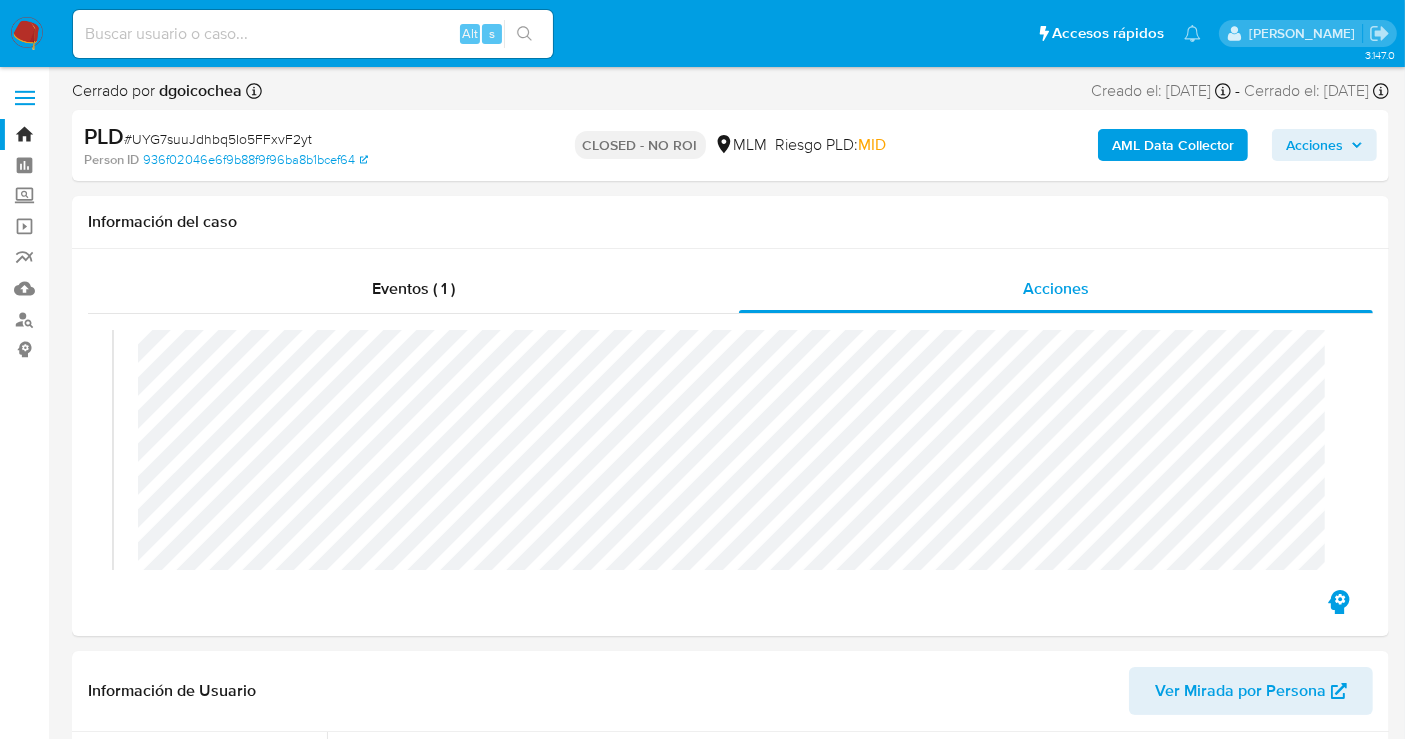 type 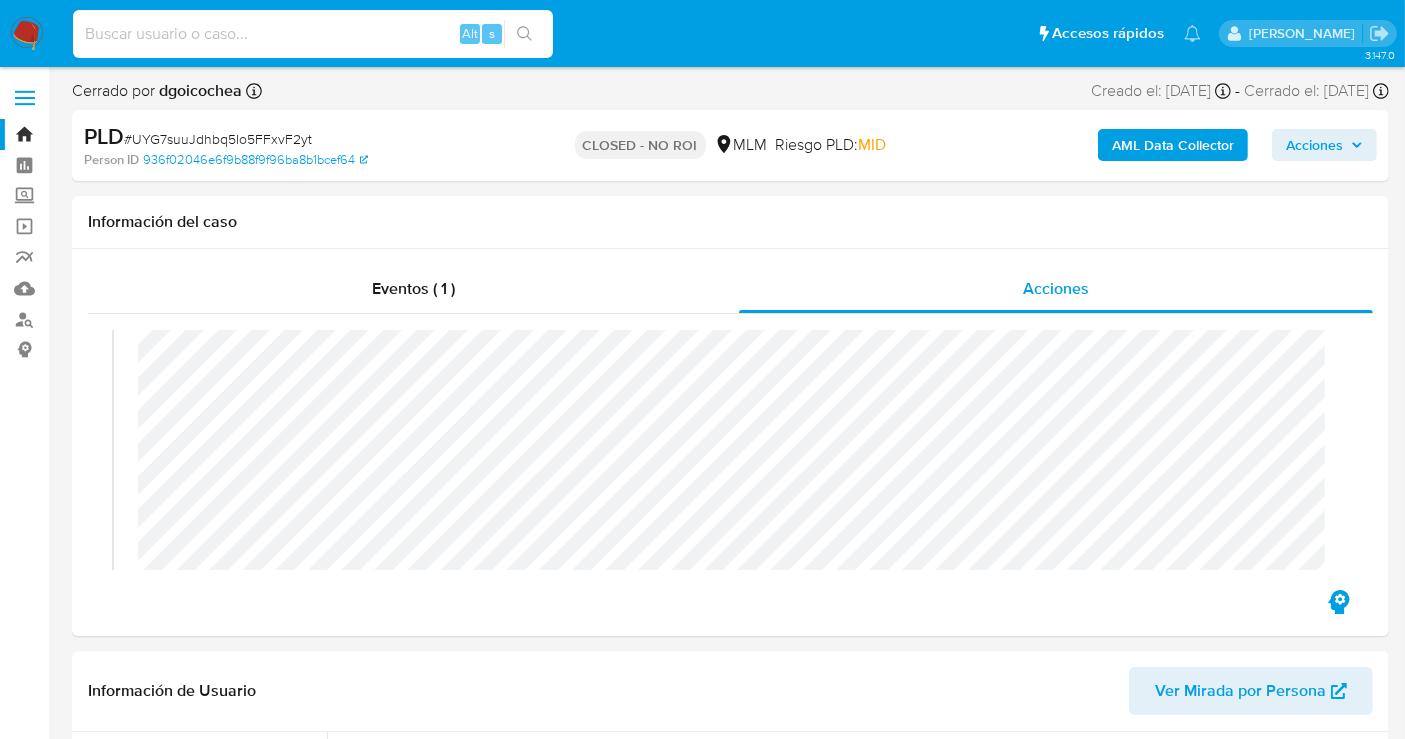 click at bounding box center [313, 34] 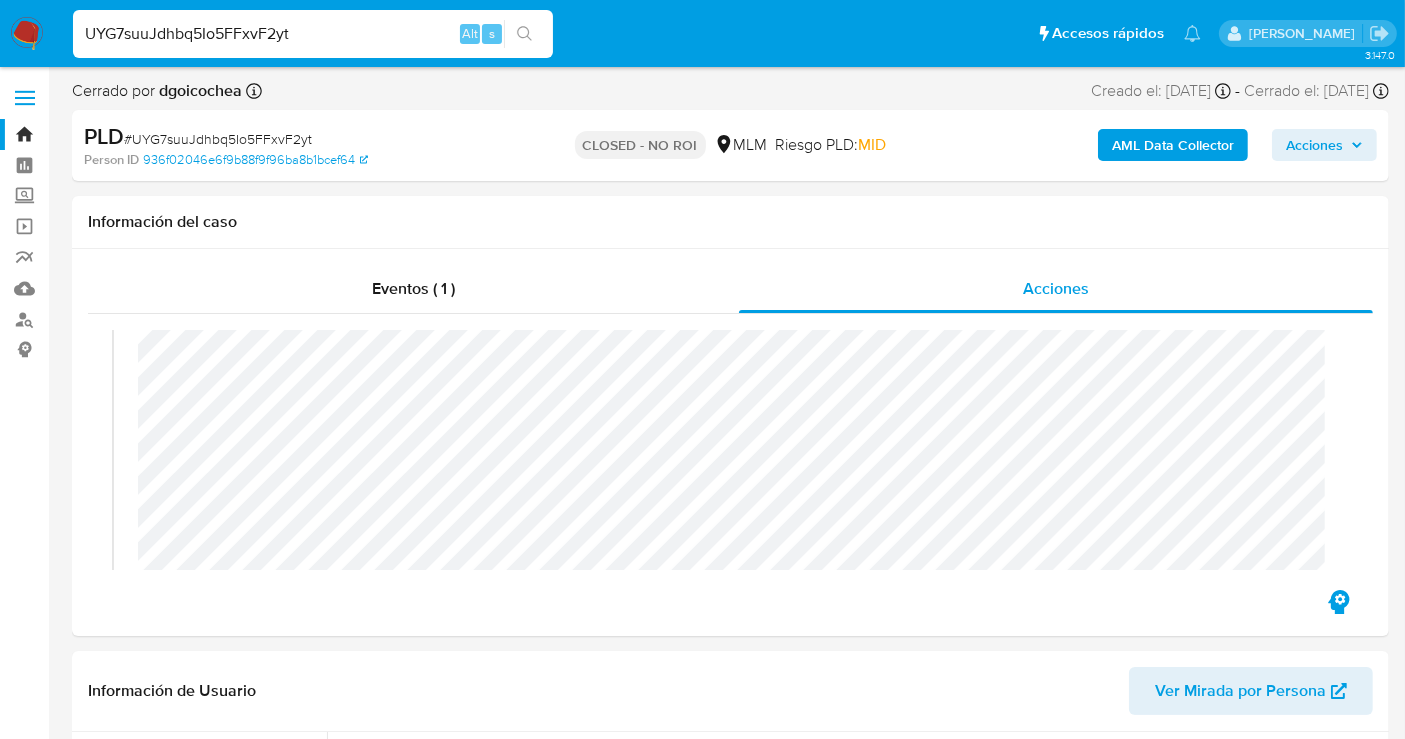 type on "UYG7suuJdhbq5Io5FFxvF2yt" 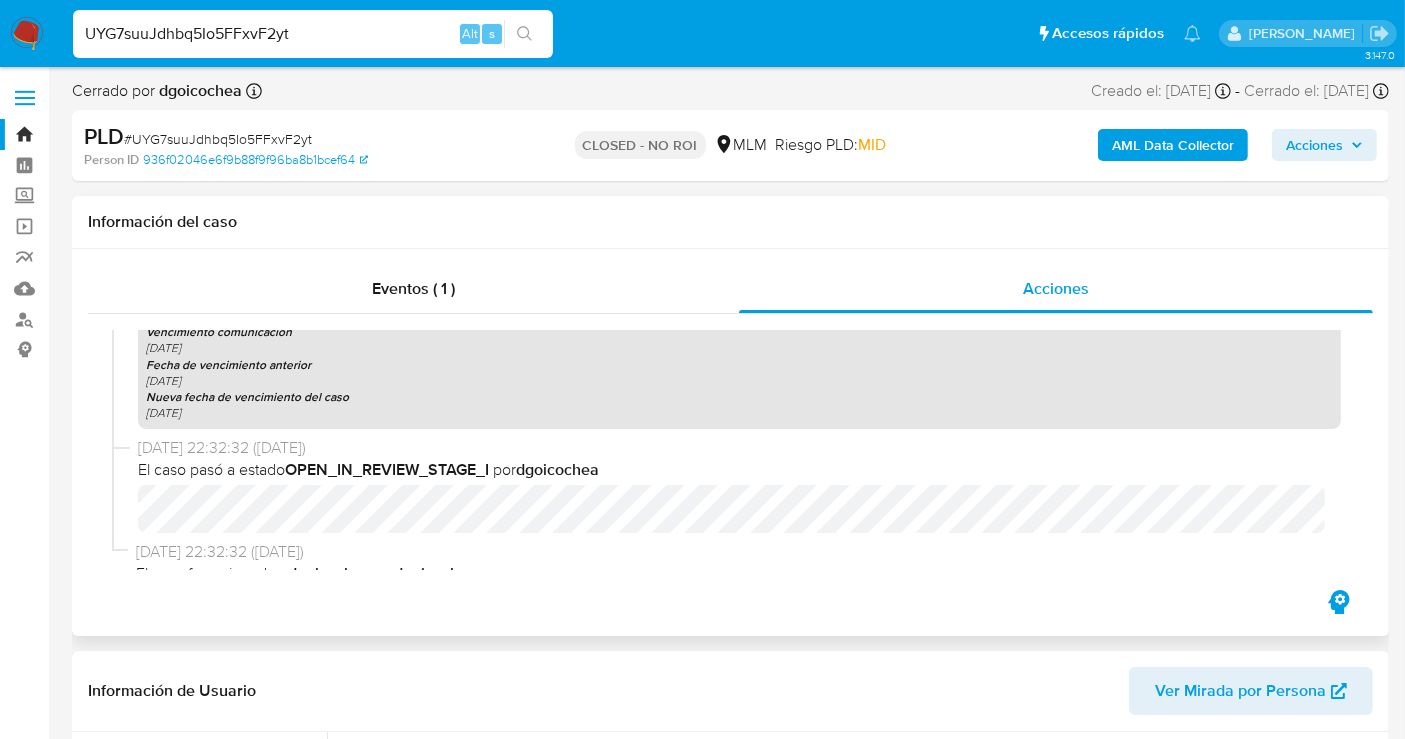 scroll, scrollTop: 2021, scrollLeft: 0, axis: vertical 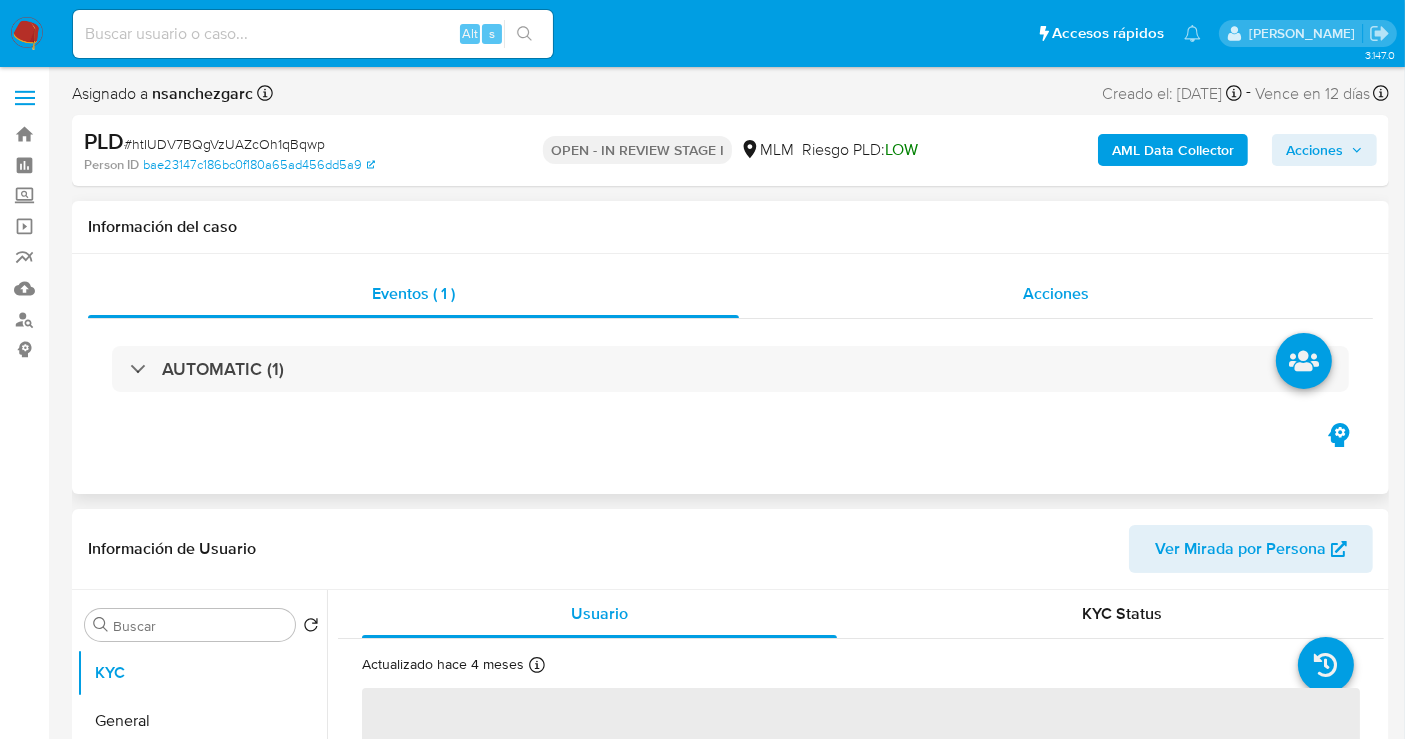 click on "Acciones" at bounding box center (1056, 293) 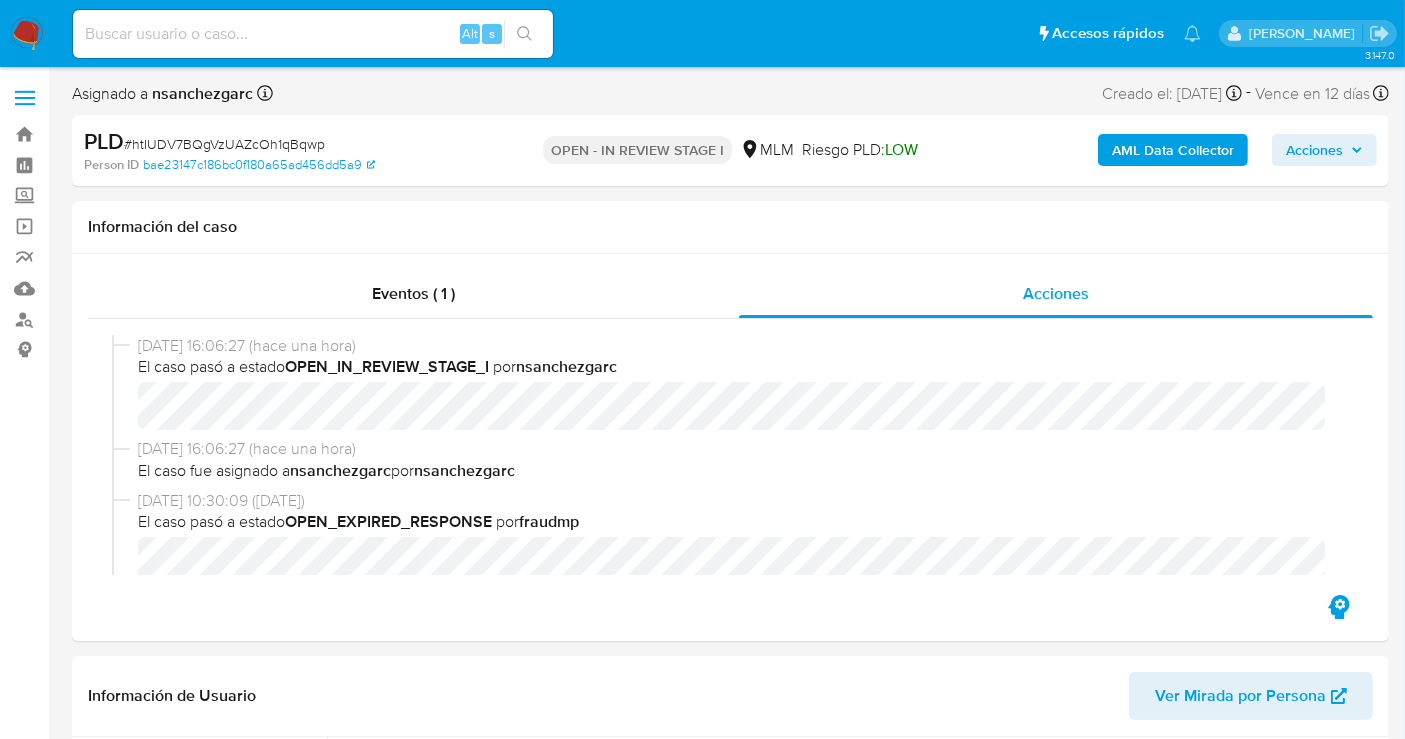 select on "10" 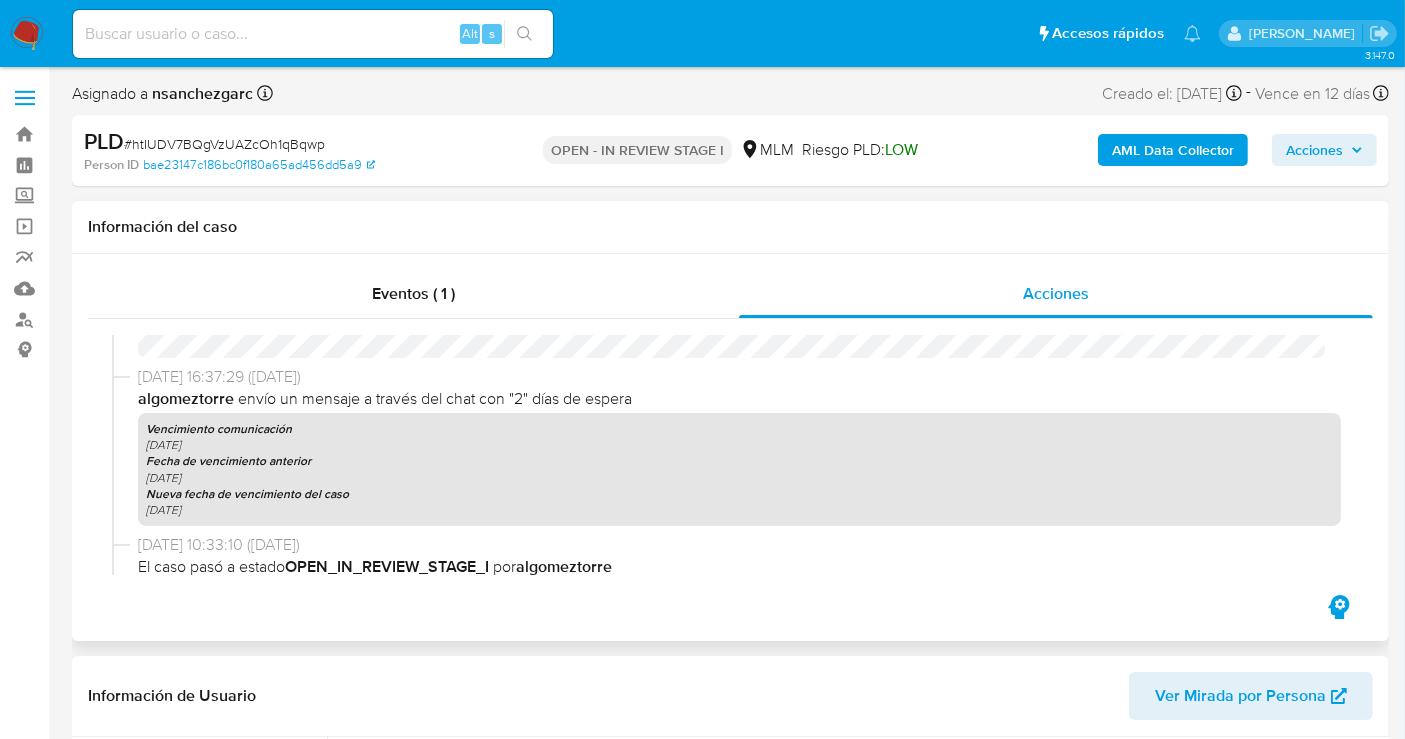 scroll, scrollTop: 1403, scrollLeft: 0, axis: vertical 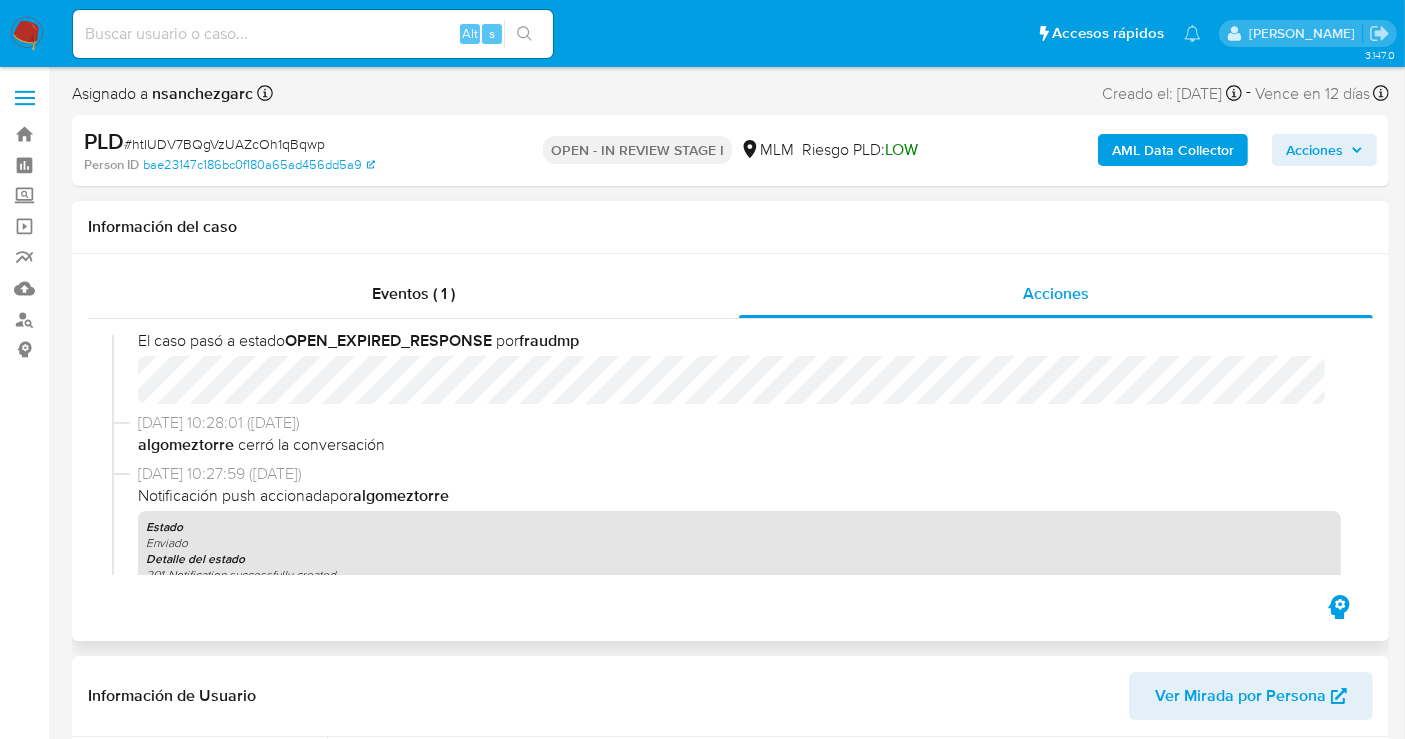 type 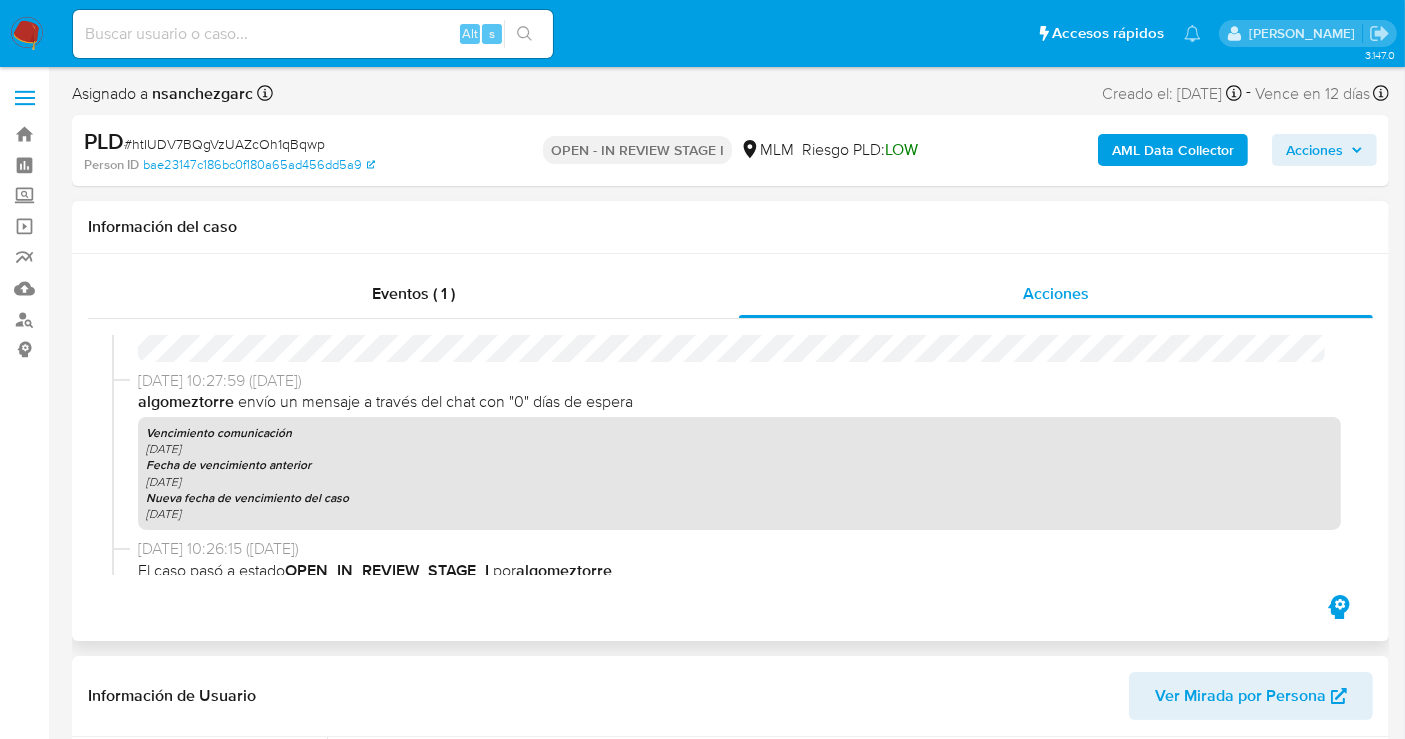 scroll, scrollTop: 848, scrollLeft: 0, axis: vertical 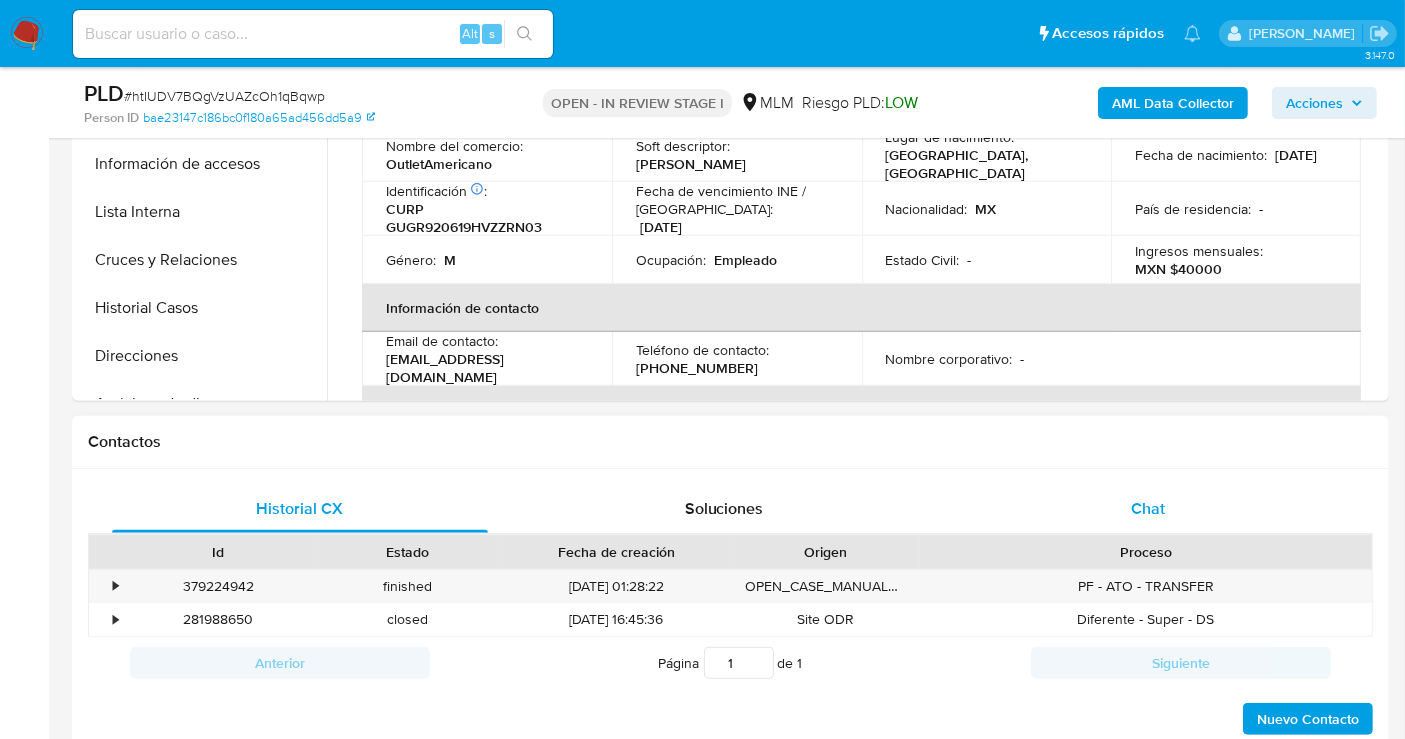 click on "Chat" at bounding box center [1148, 508] 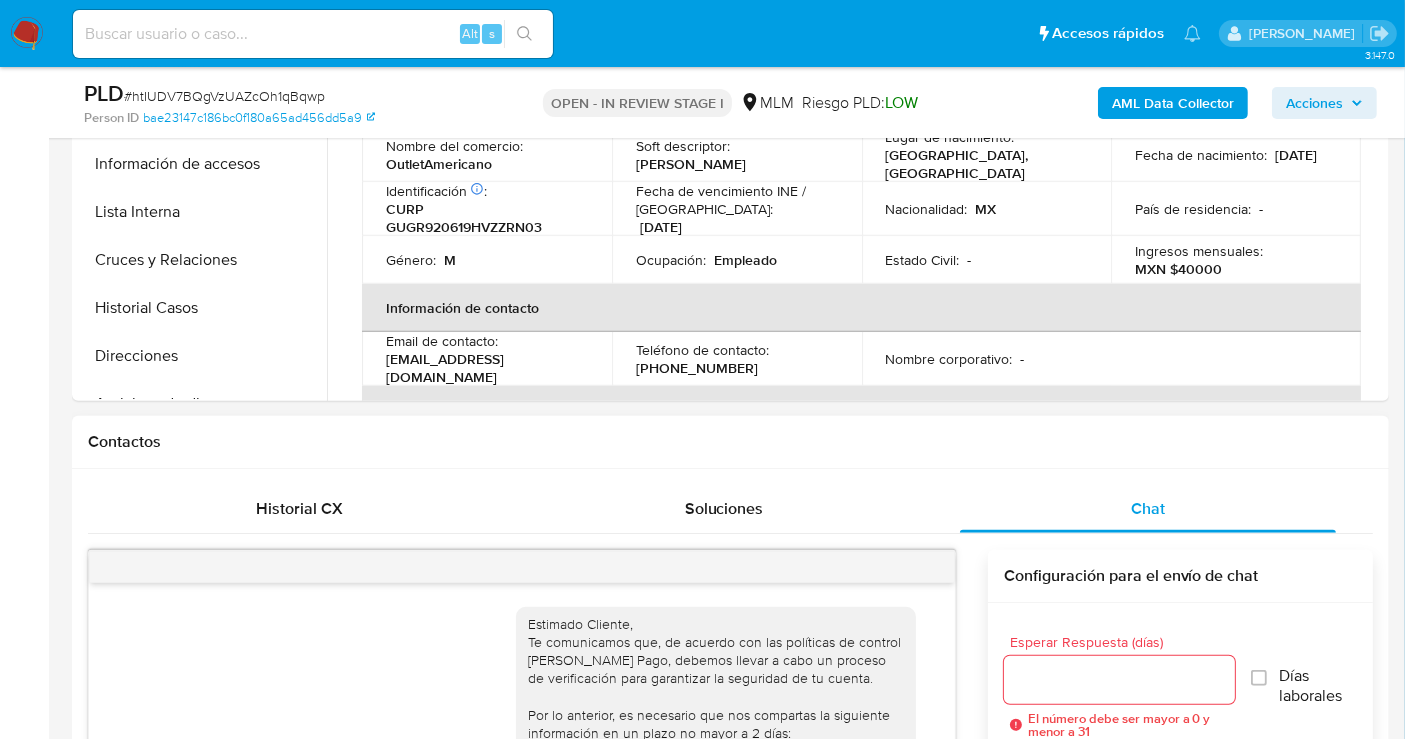 scroll, scrollTop: 514, scrollLeft: 0, axis: vertical 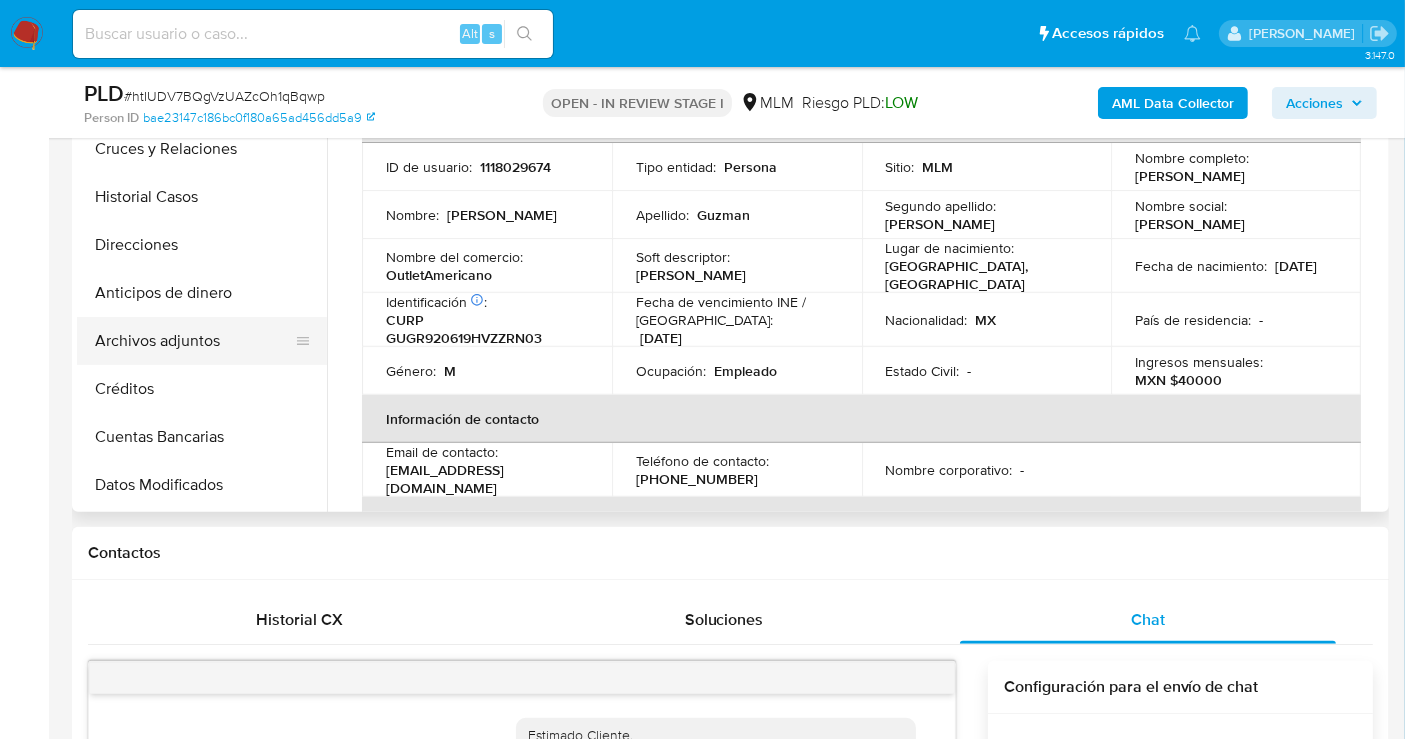 click on "Archivos adjuntos" at bounding box center [194, 341] 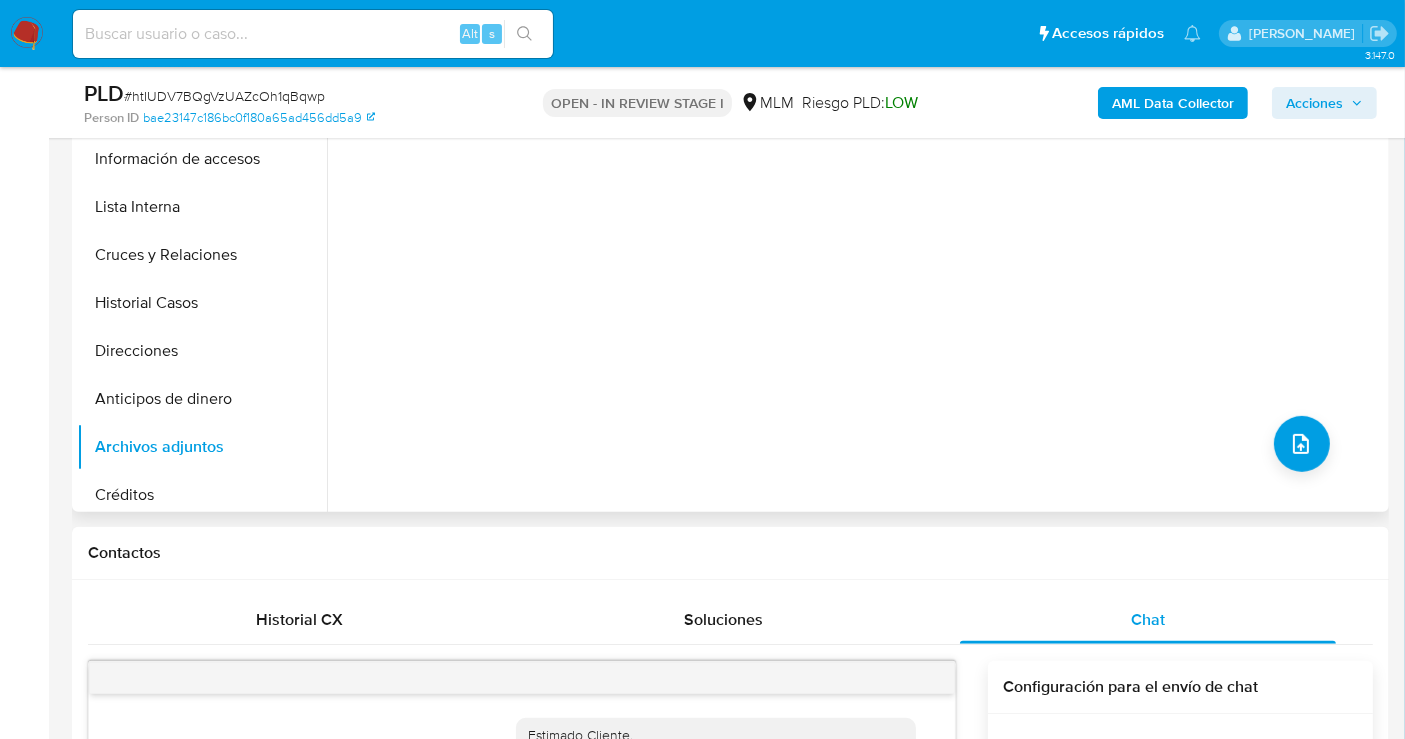 scroll, scrollTop: 0, scrollLeft: 0, axis: both 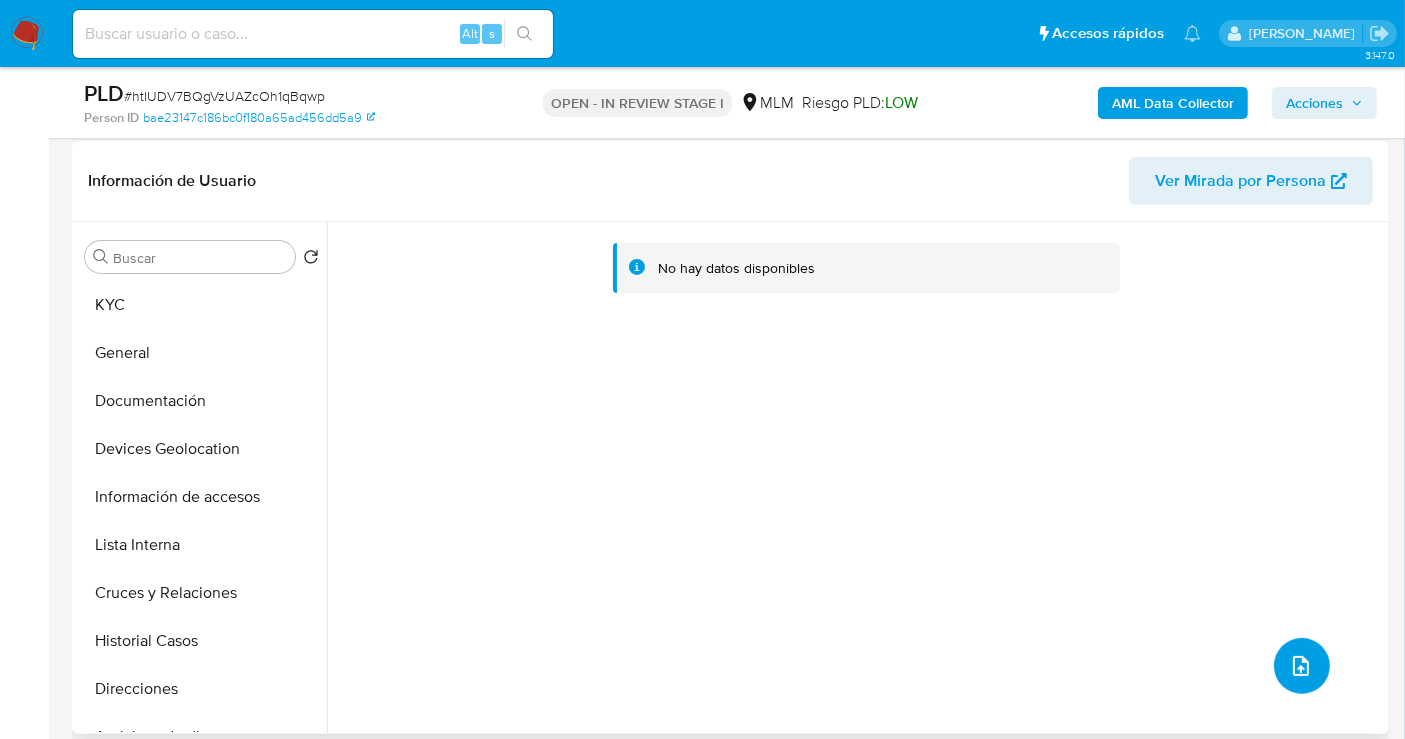 click 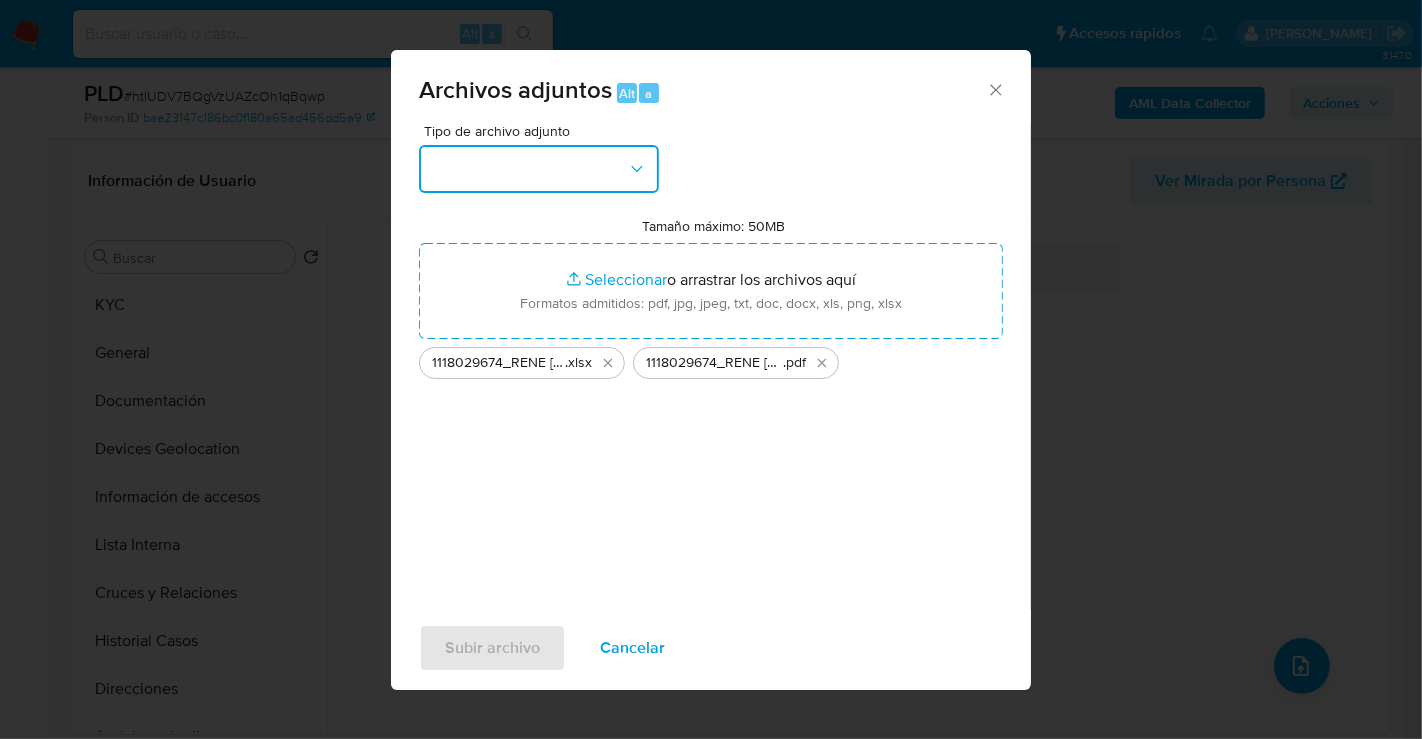 click at bounding box center (539, 169) 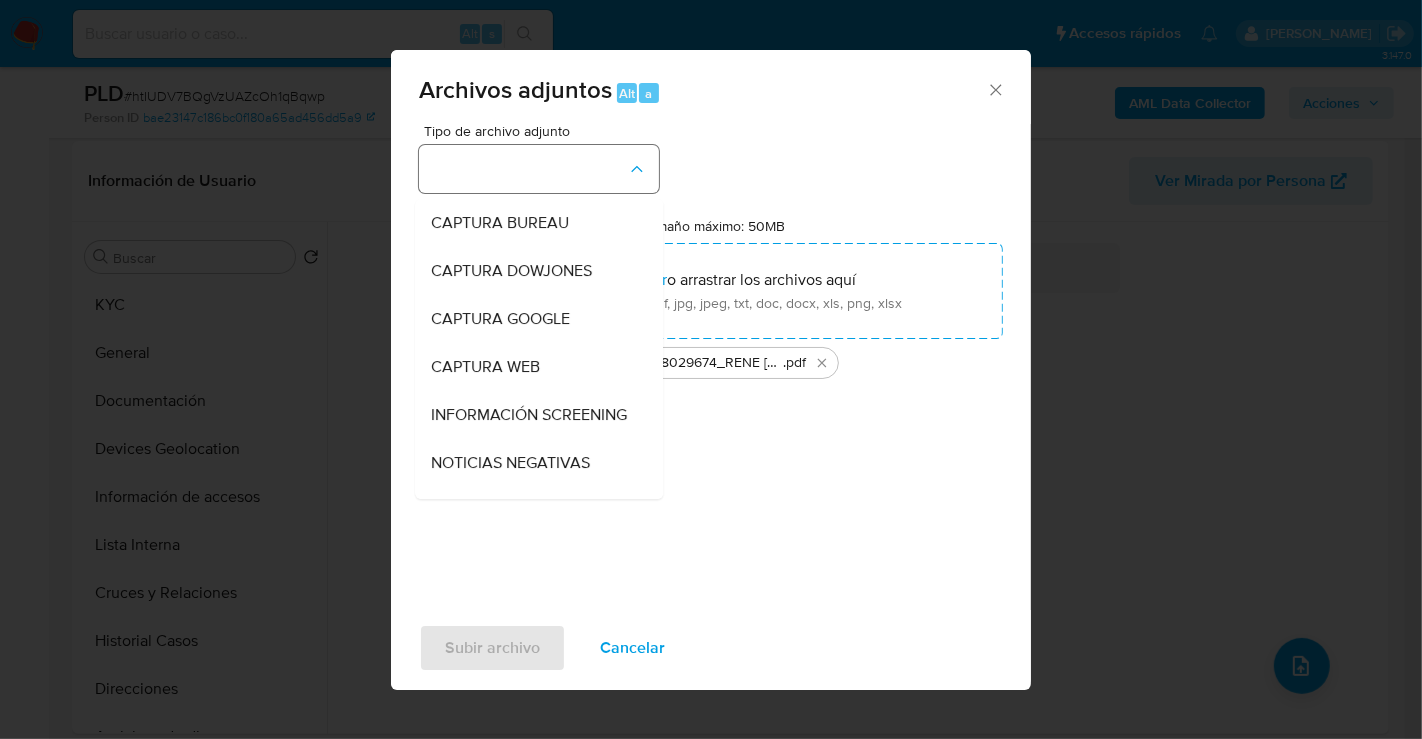 type 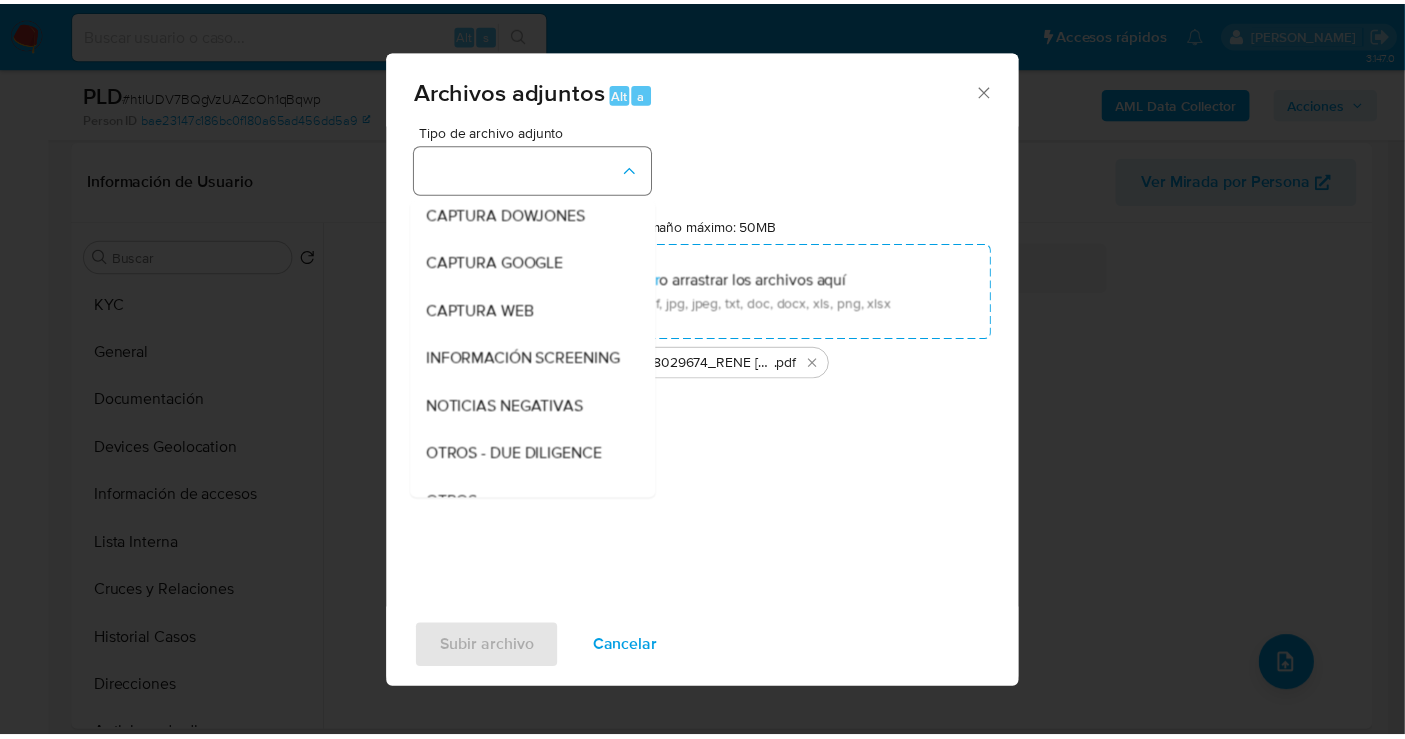 scroll, scrollTop: 103, scrollLeft: 0, axis: vertical 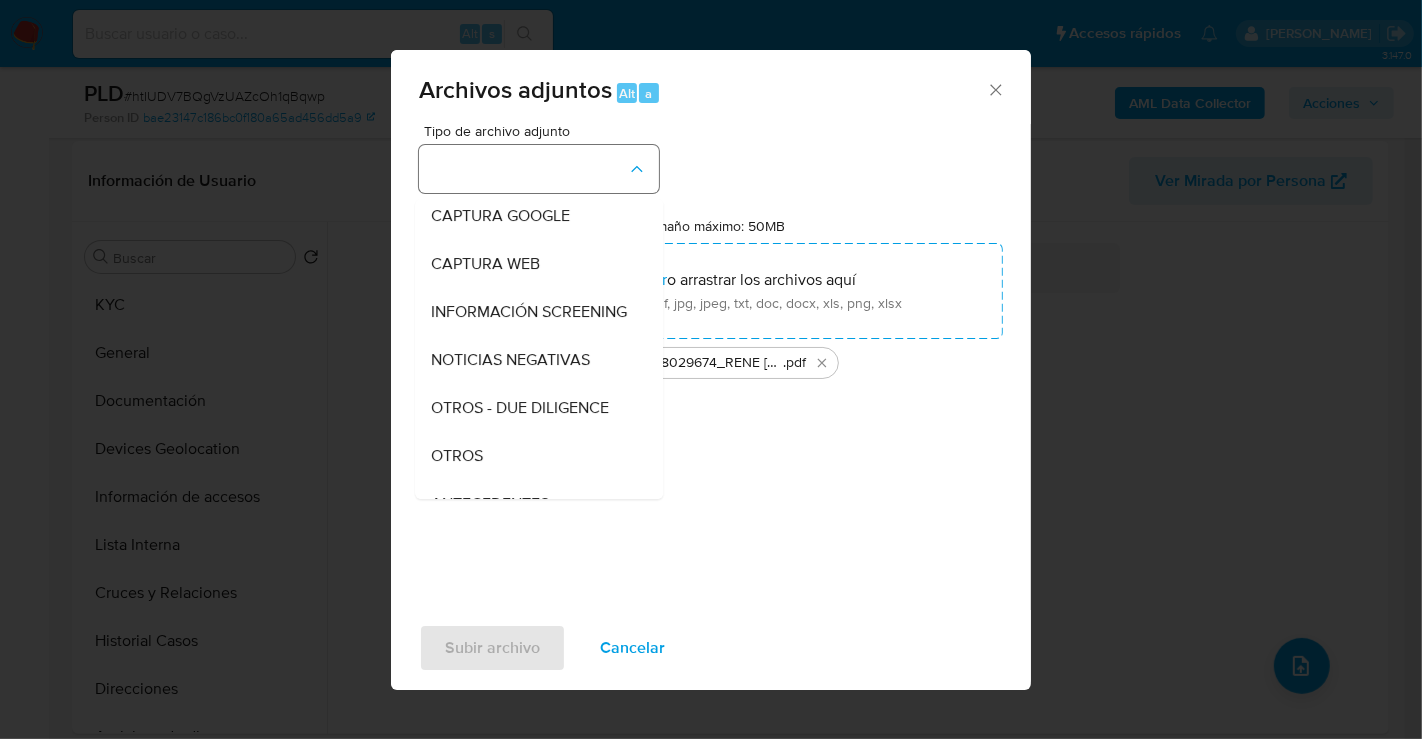 type 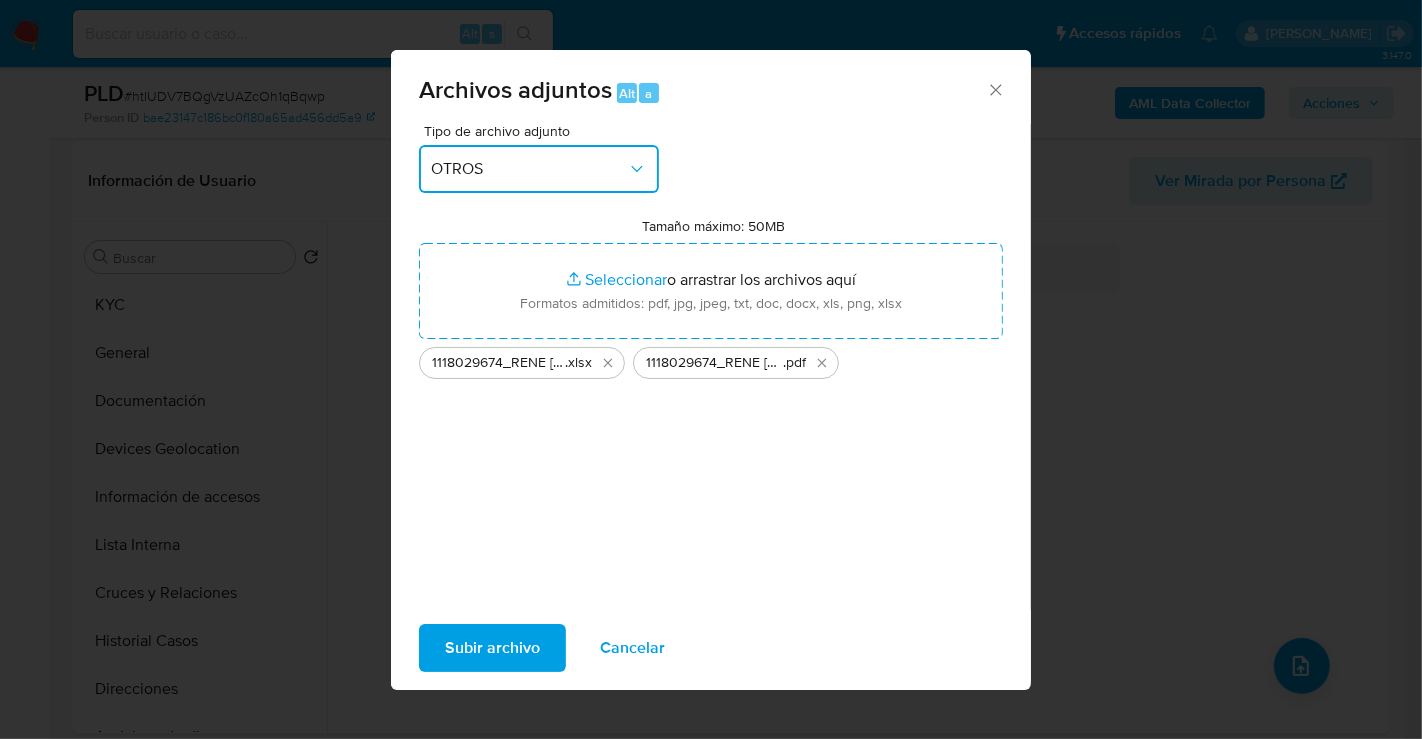 type 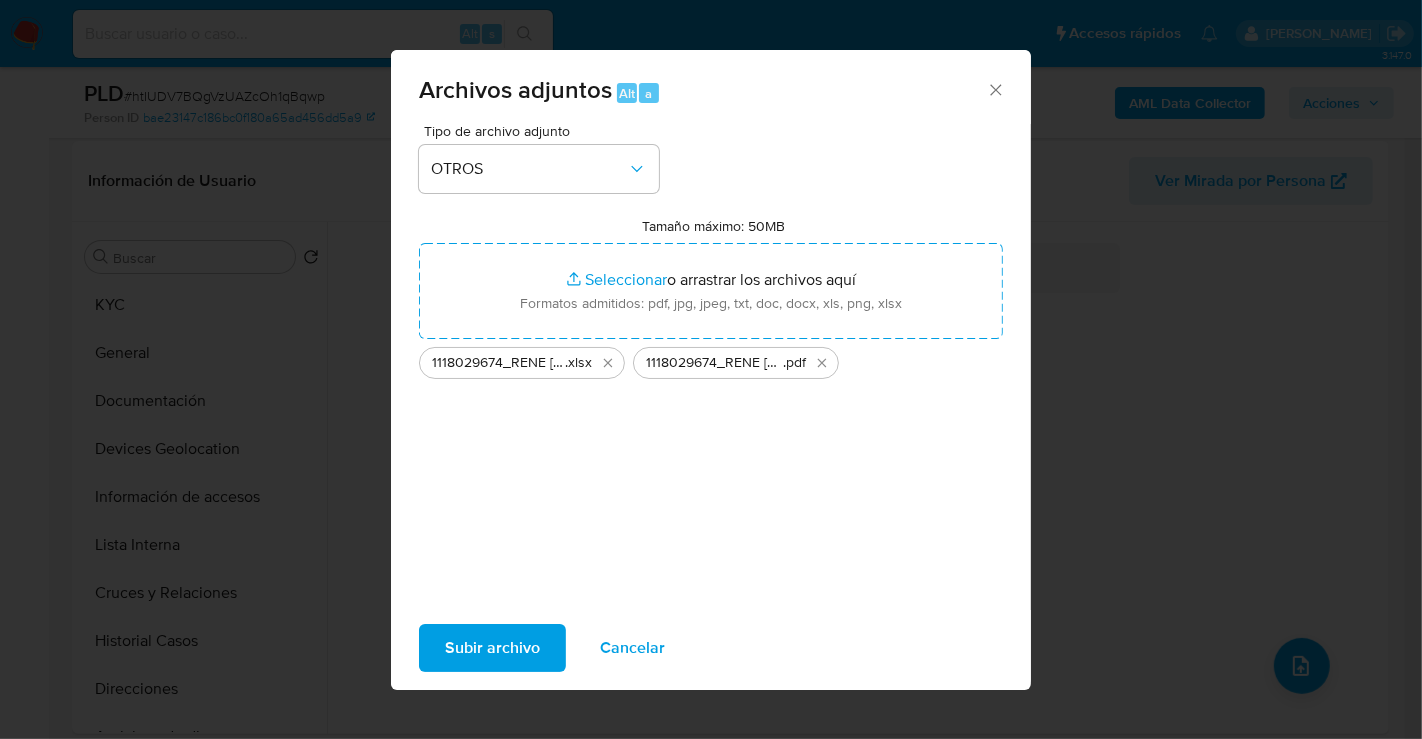 click on "Subir archivo" at bounding box center (492, 648) 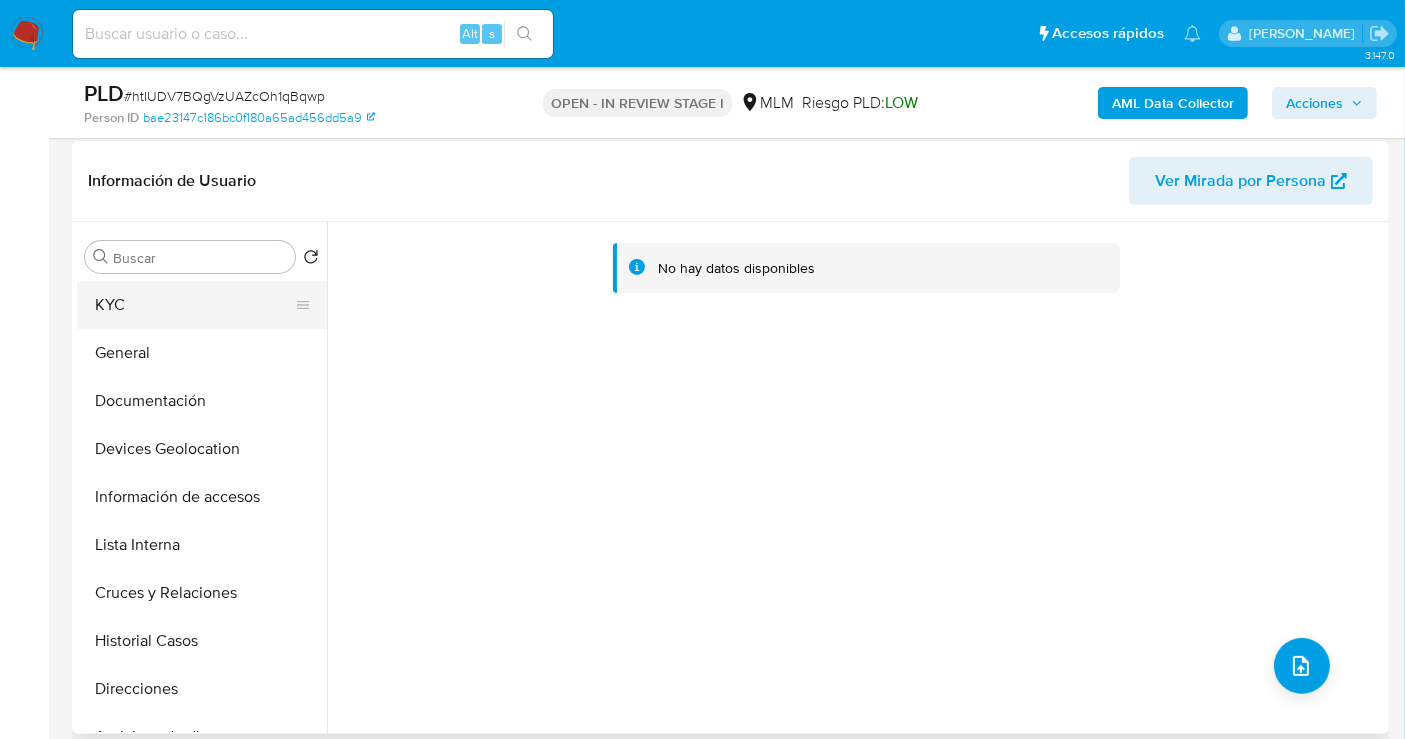 click on "KYC" at bounding box center (194, 305) 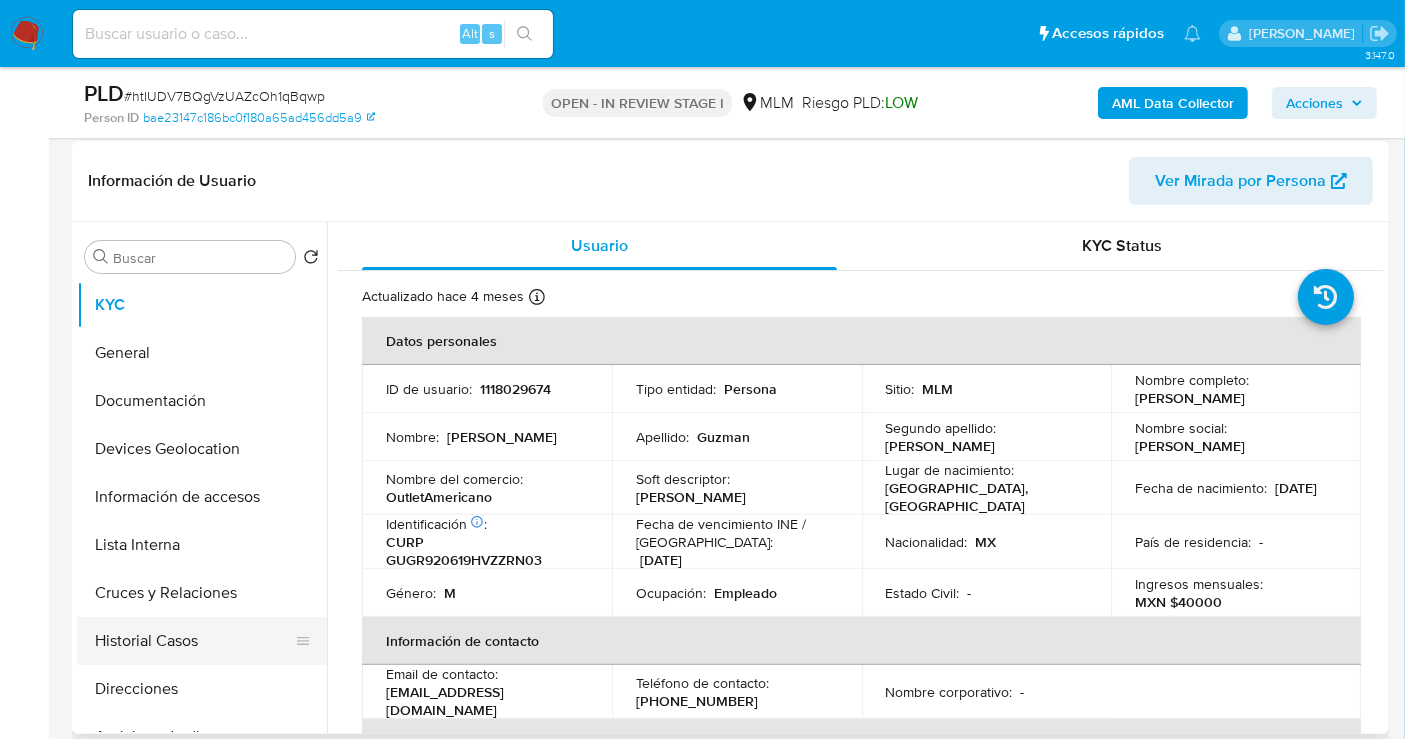 click on "Historial Casos" at bounding box center (194, 641) 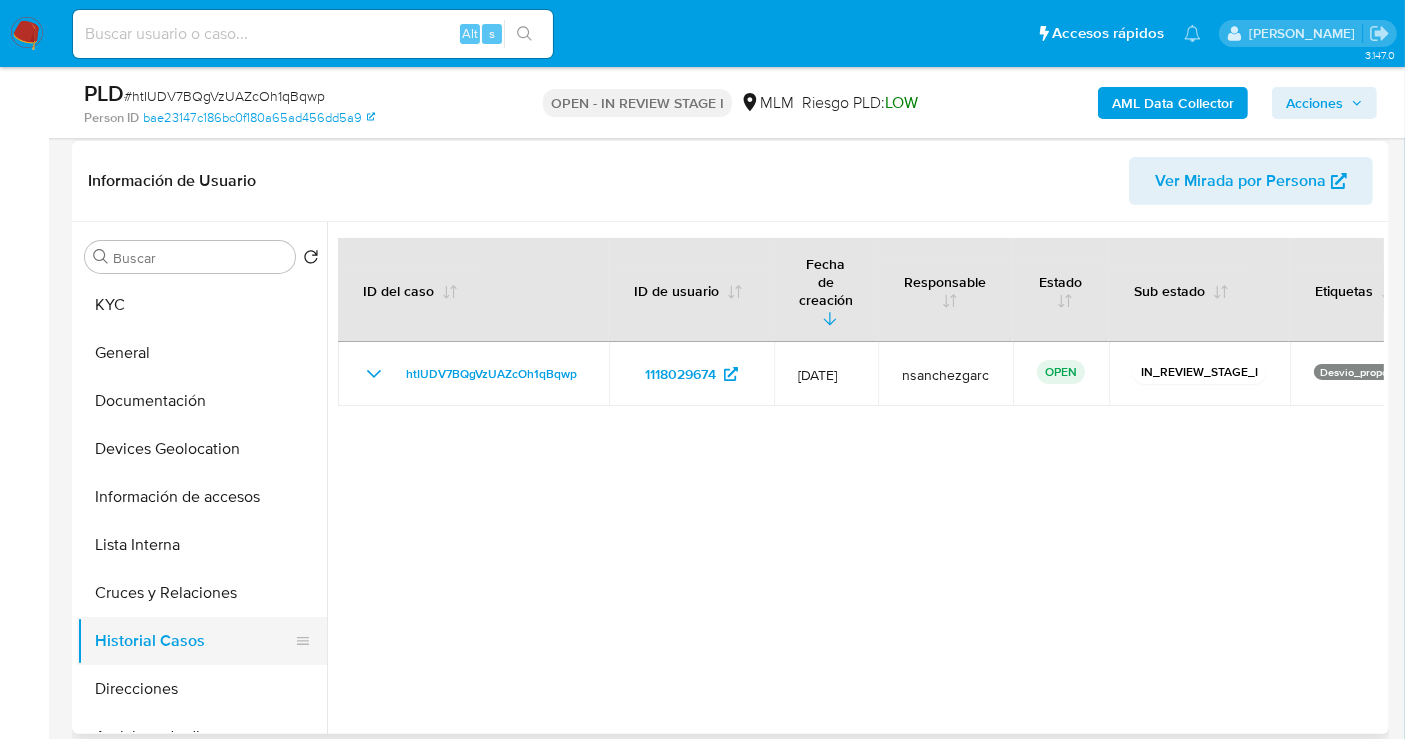 scroll, scrollTop: 111, scrollLeft: 0, axis: vertical 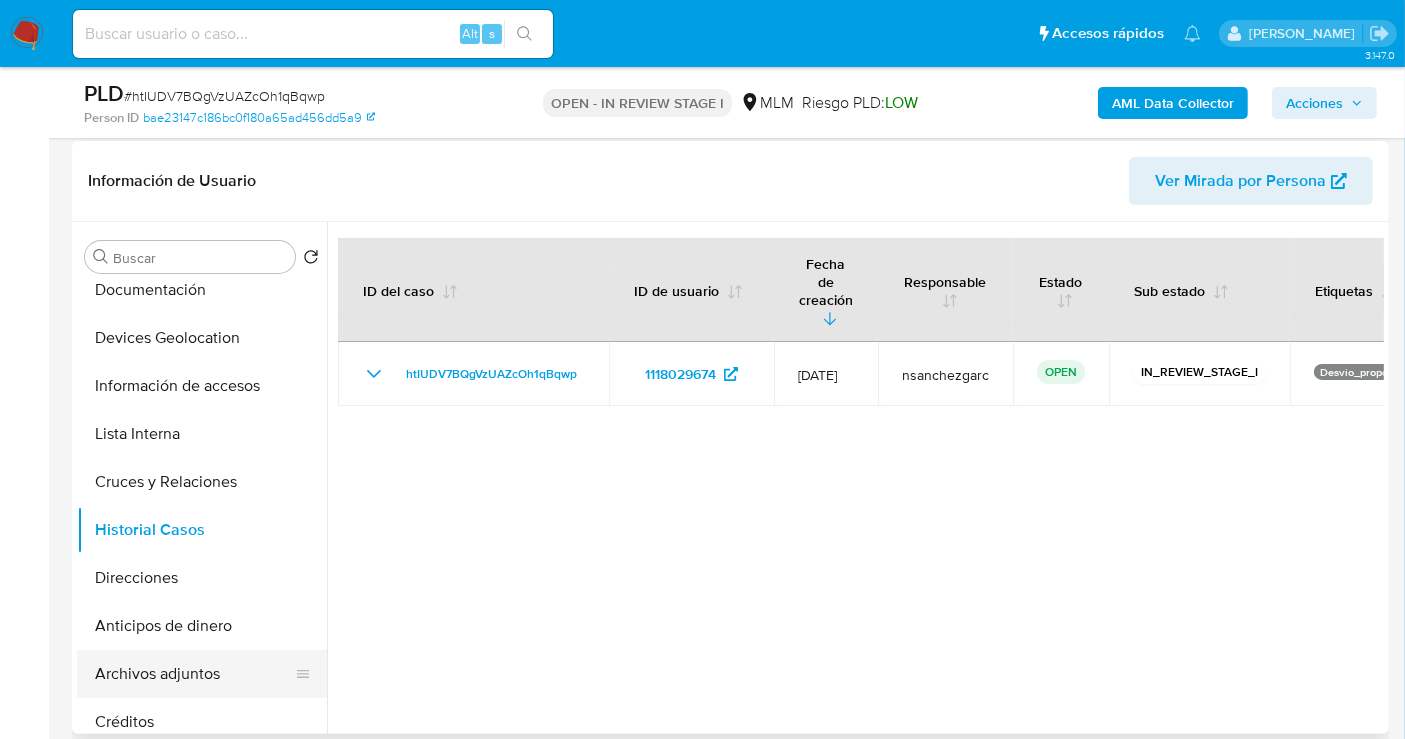 click on "Archivos adjuntos" at bounding box center (194, 674) 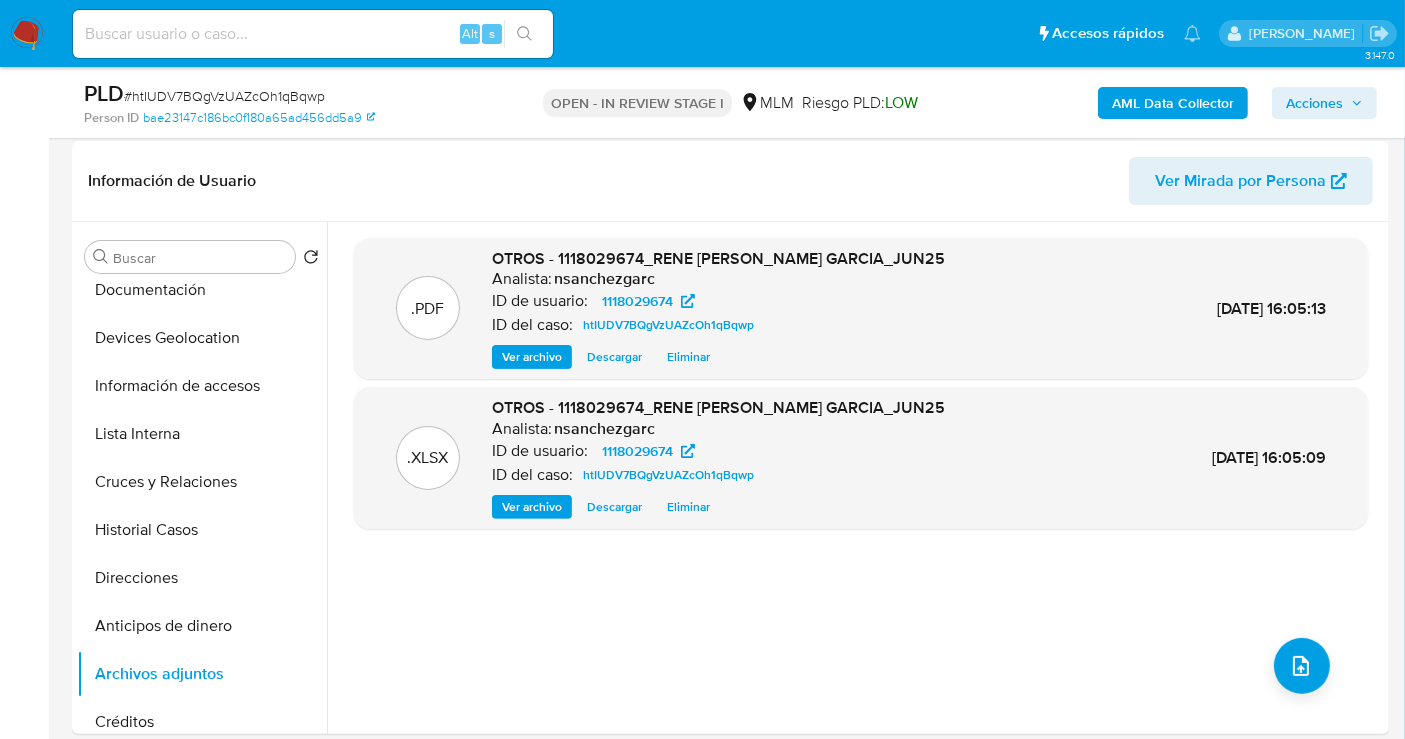 click on "Acciones" at bounding box center [1314, 103] 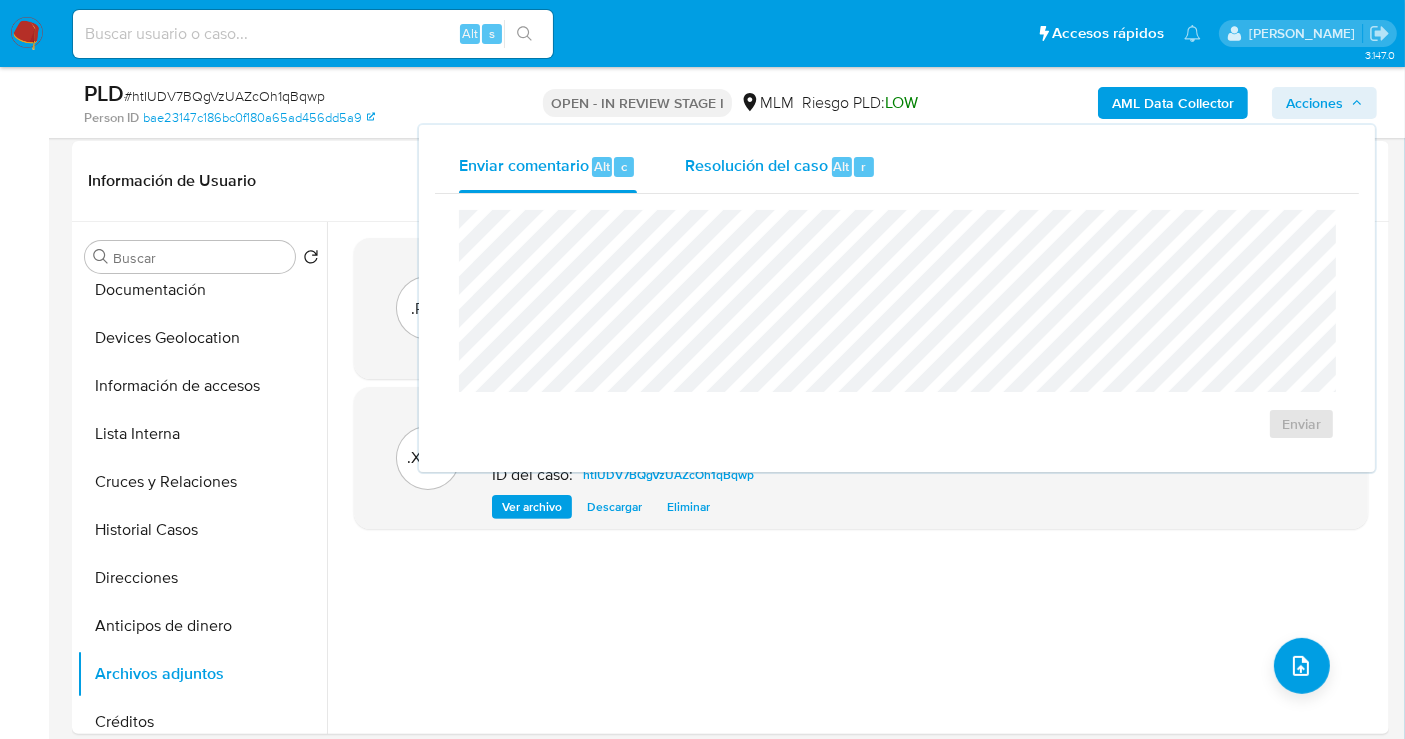 click on "Resolución del caso Alt r" at bounding box center (780, 167) 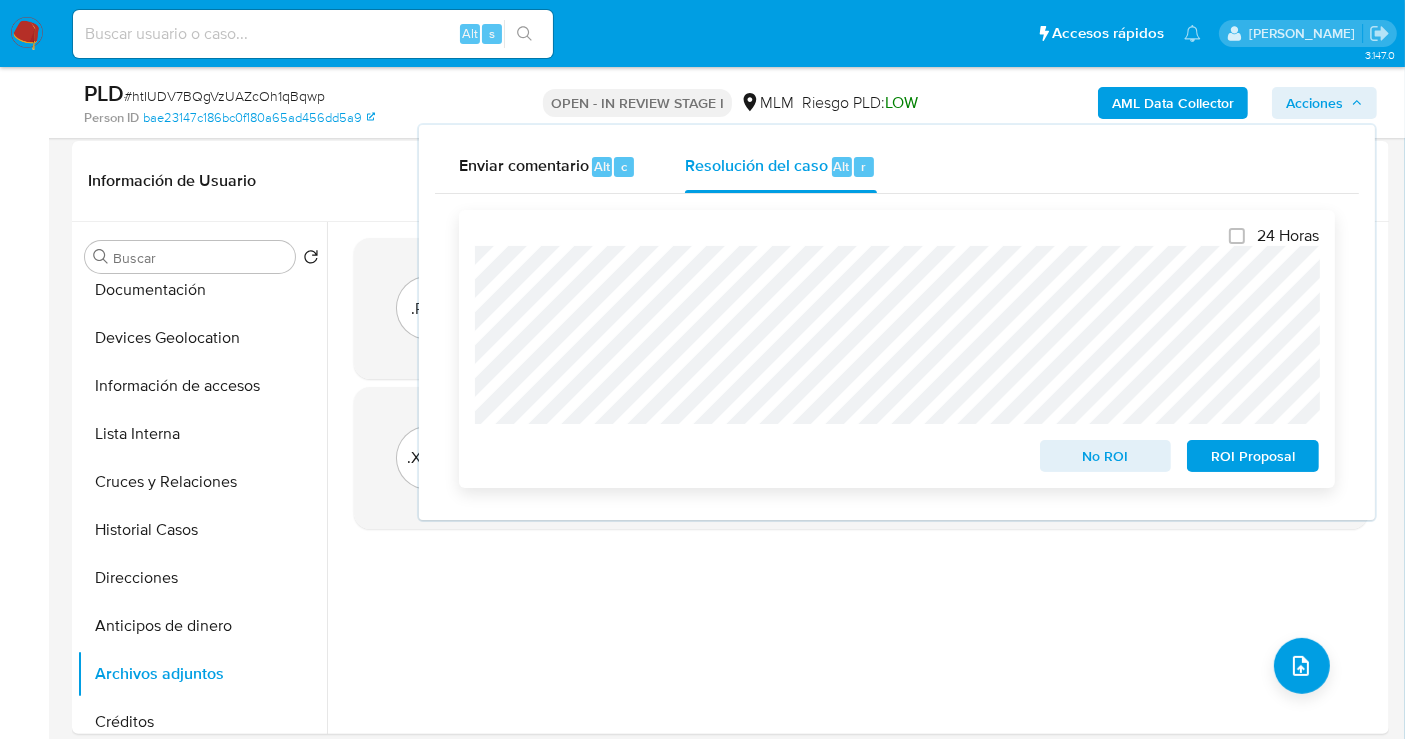 click on "No ROI" at bounding box center (1106, 456) 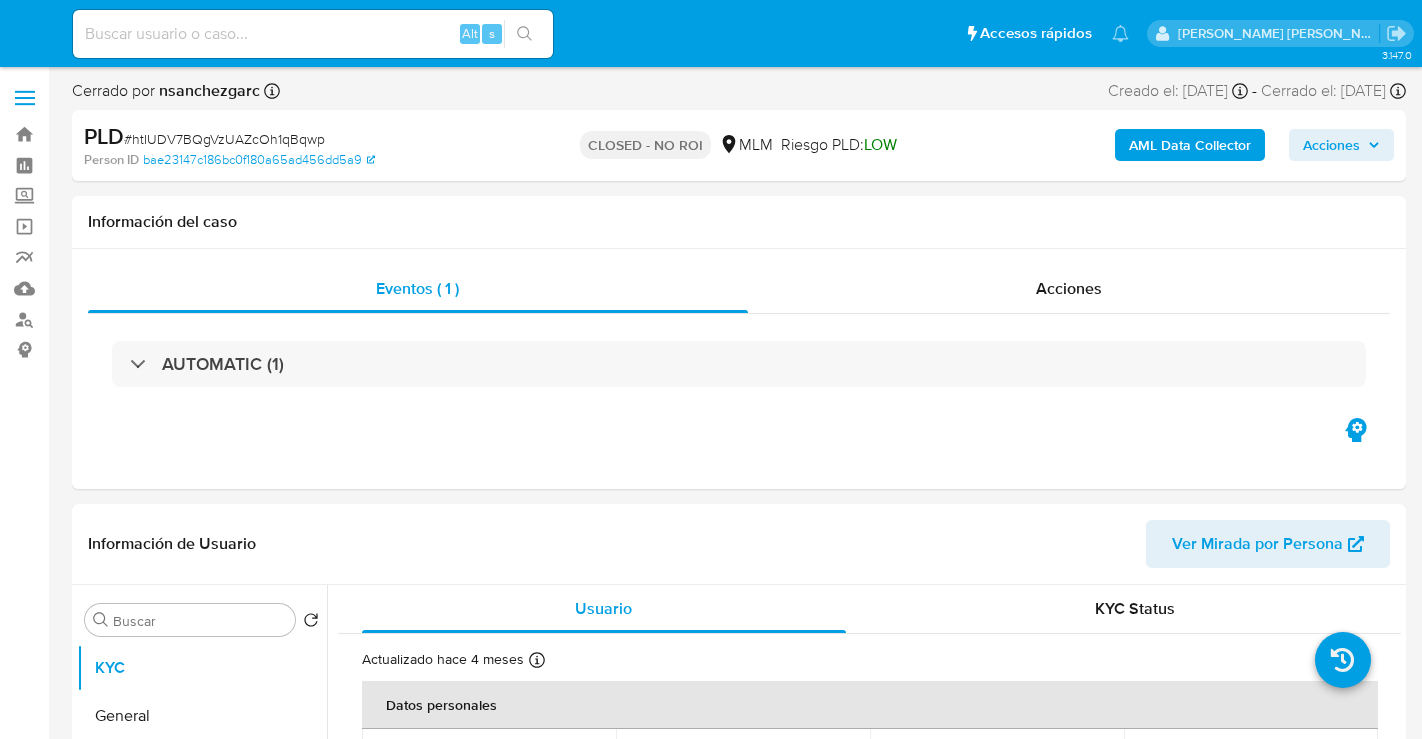 select on "10" 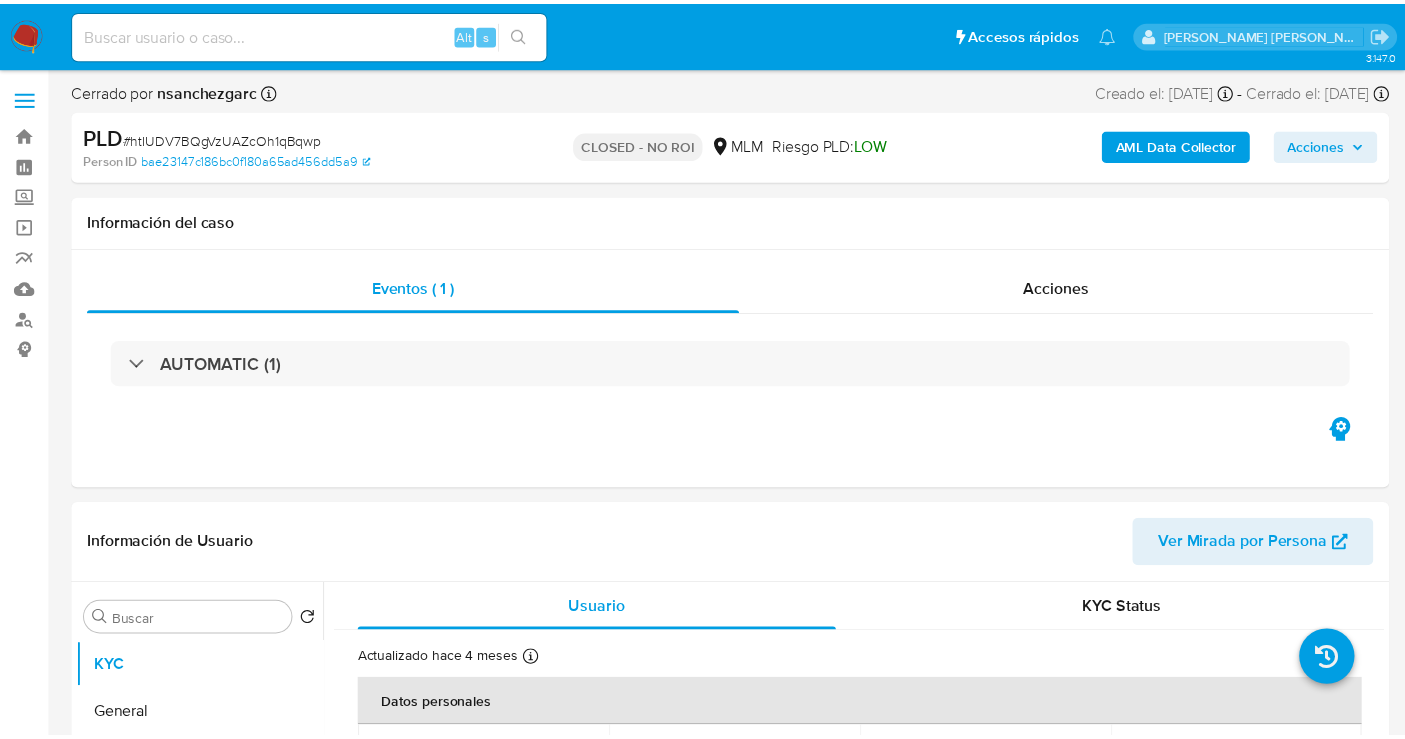 scroll, scrollTop: 0, scrollLeft: 0, axis: both 